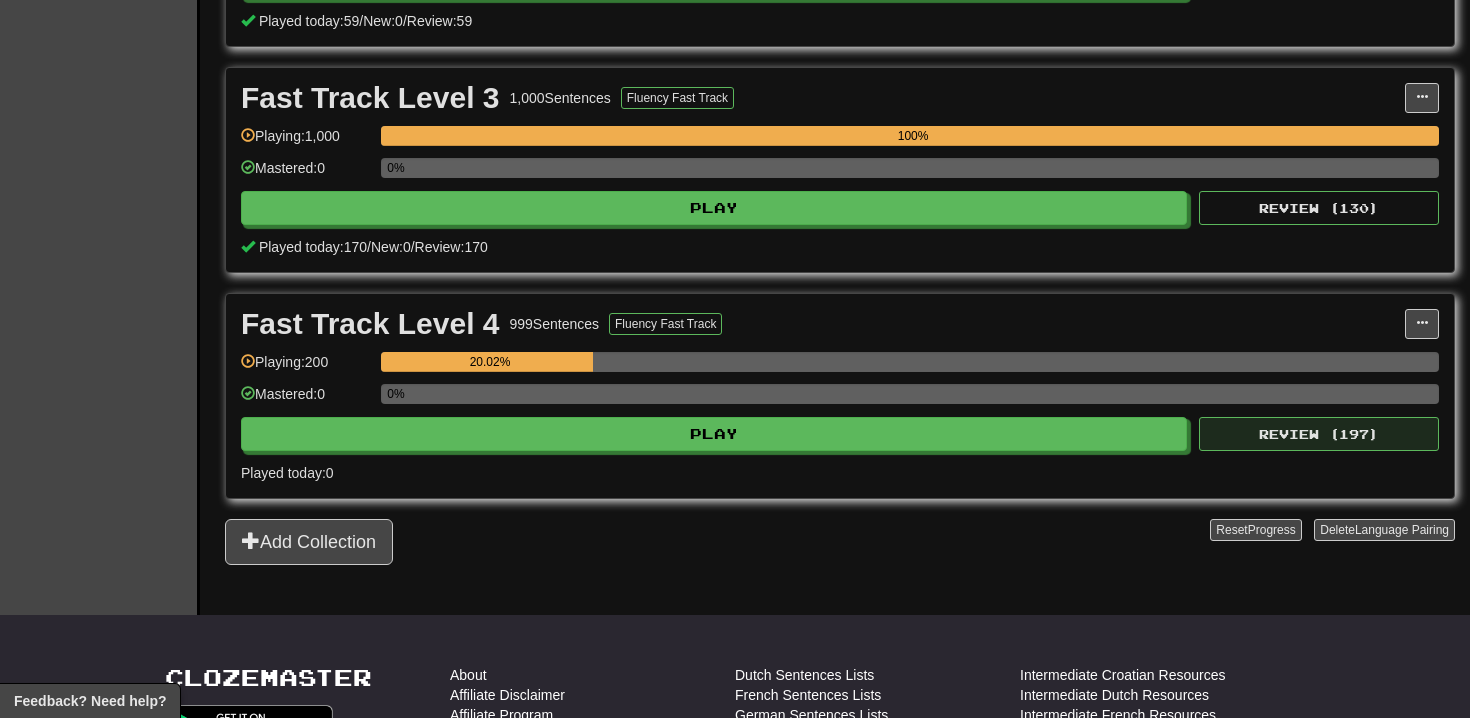 scroll, scrollTop: 811, scrollLeft: 0, axis: vertical 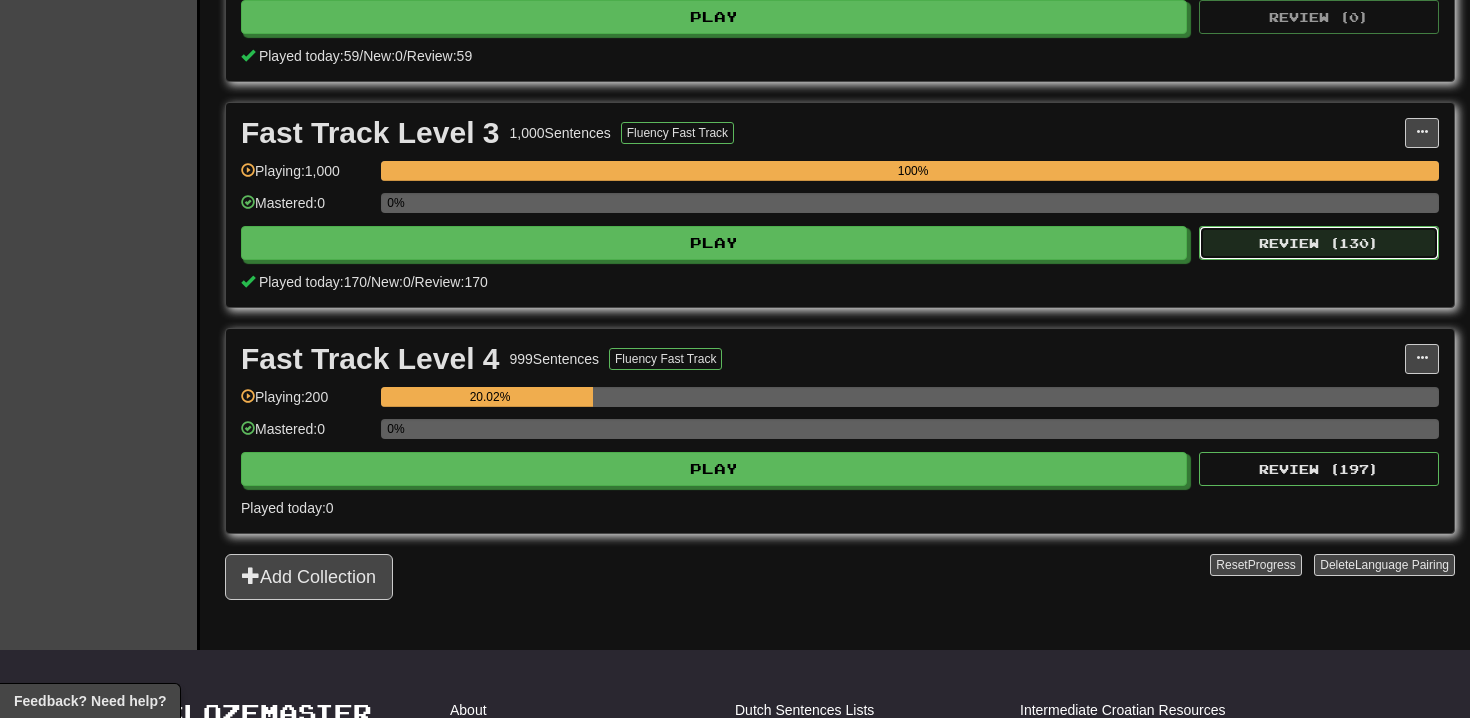 click on "Review ( 130 )" at bounding box center (1319, 243) 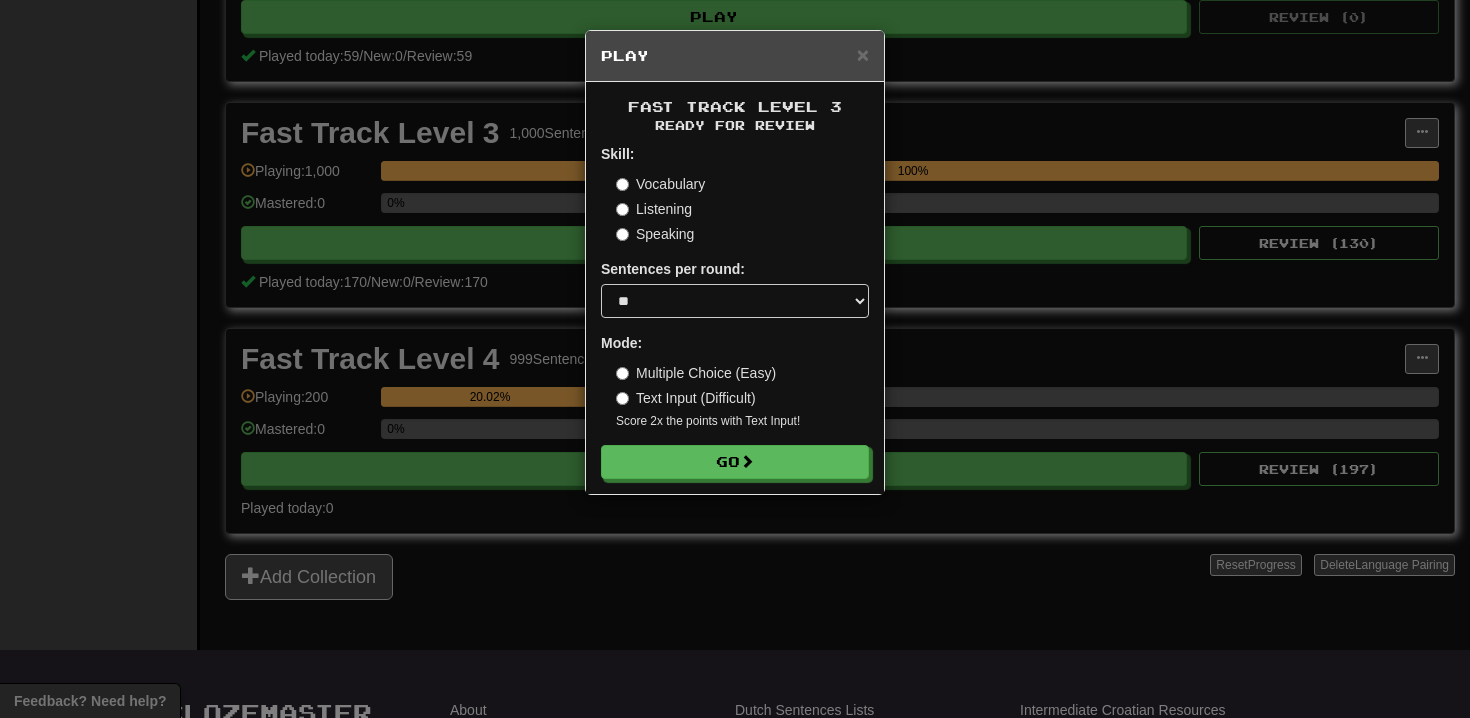 click on "Fast Track Level 3 Ready for Review Skill: Vocabulary Listening Speaking Sentences per round: * ** ** ** ** ** *** ******** Mode: Multiple Choice (Easy) Text Input (Difficult) Score 2x the points with Text Input ! Go" at bounding box center [735, 288] 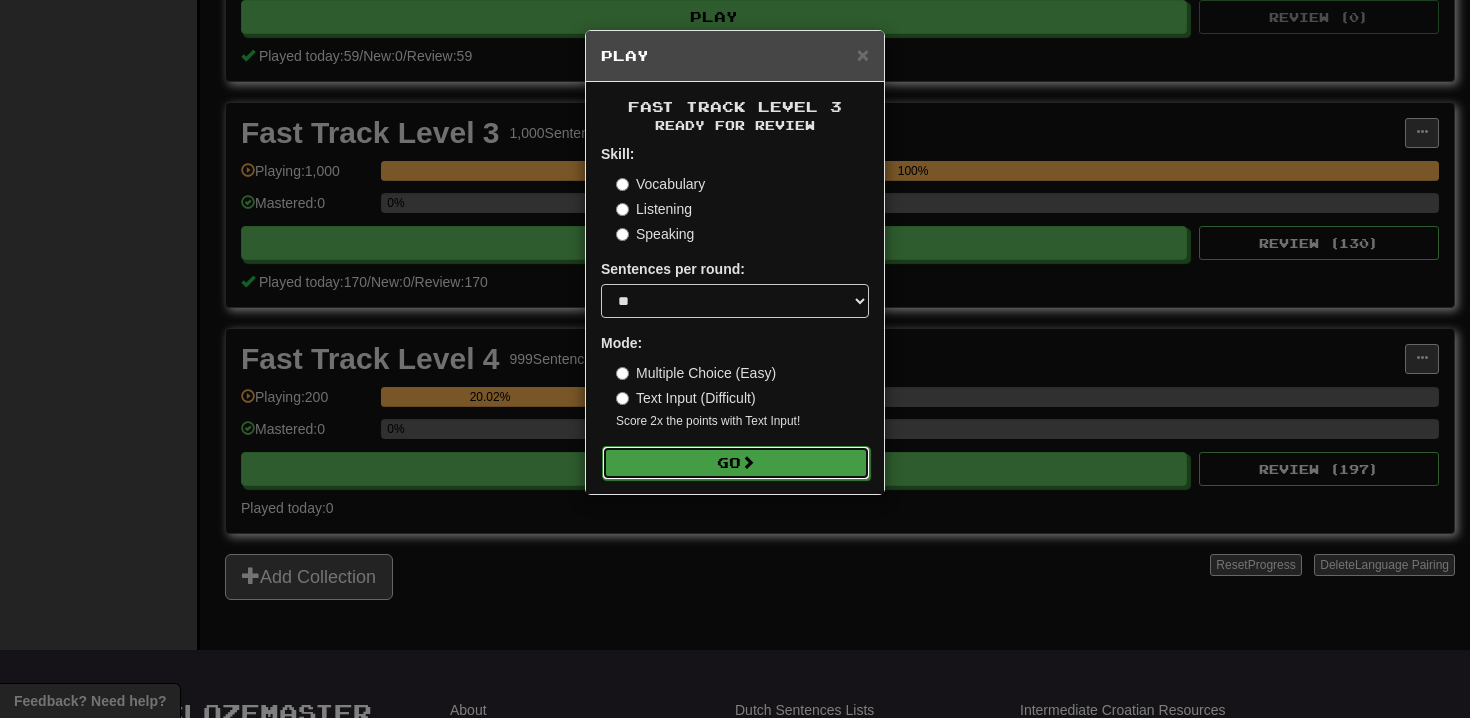 click at bounding box center [748, 462] 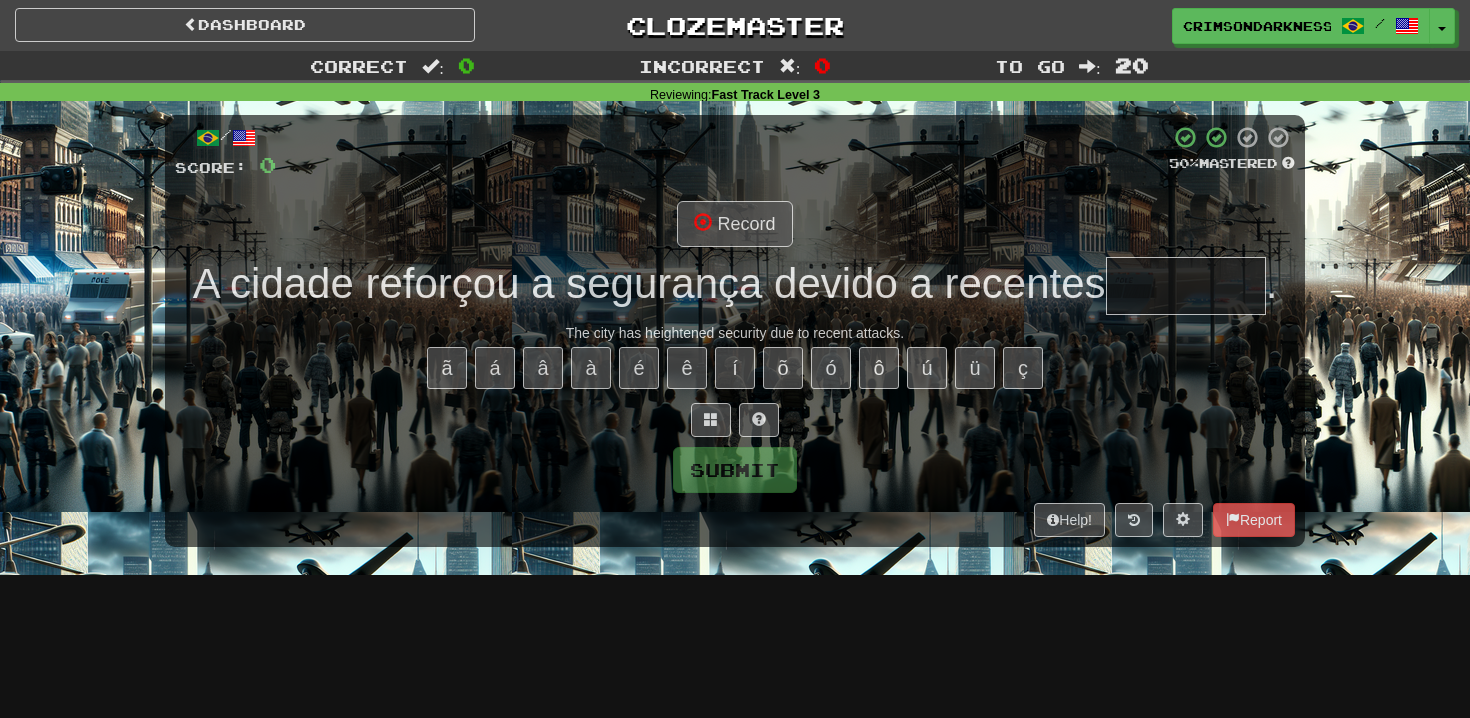 scroll, scrollTop: 0, scrollLeft: 0, axis: both 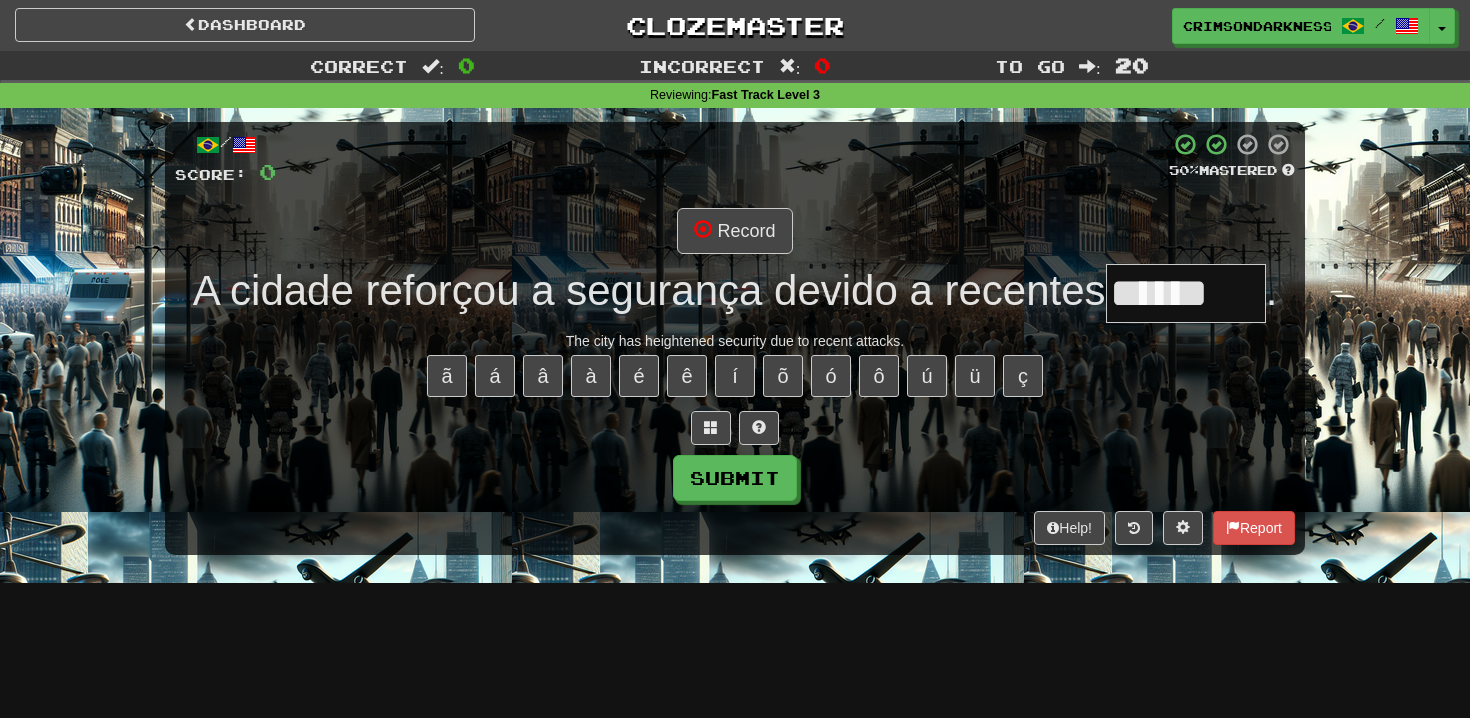 type on "*******" 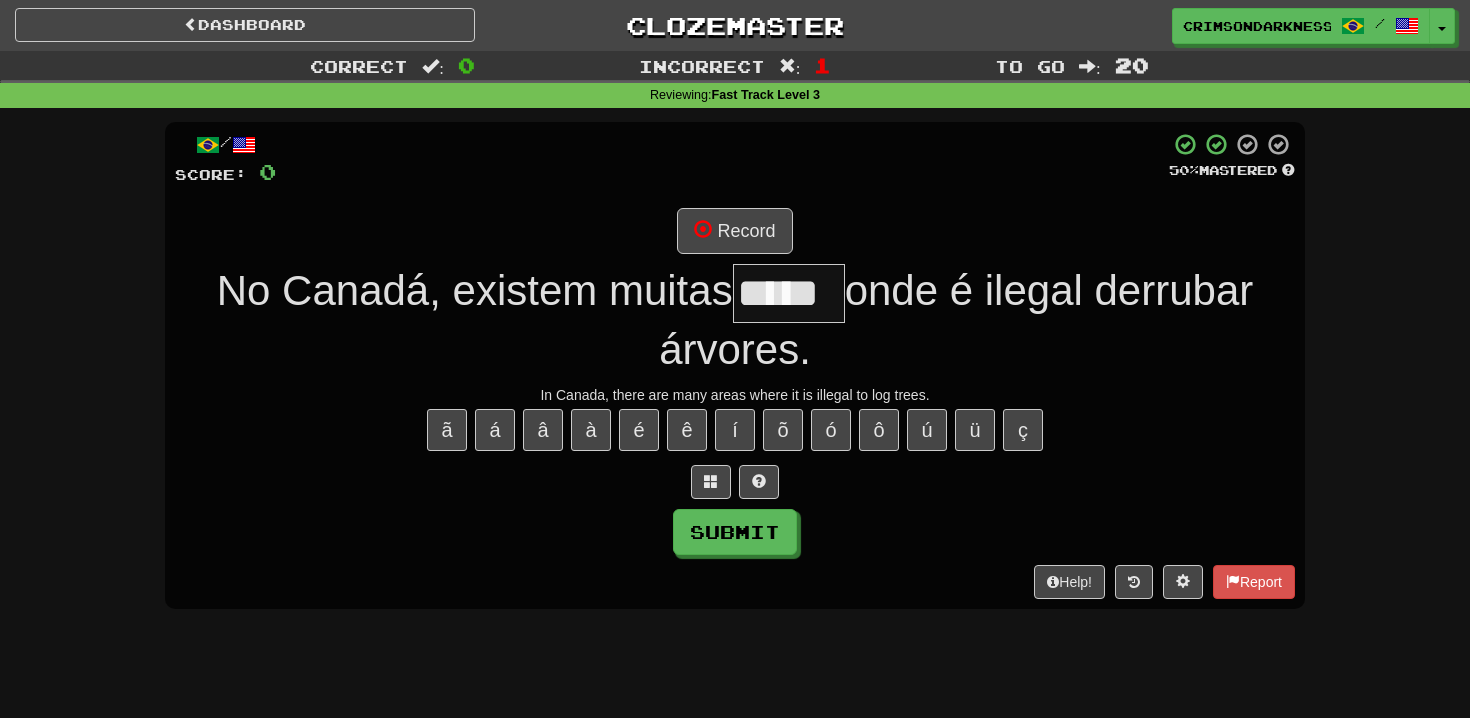type on "*****" 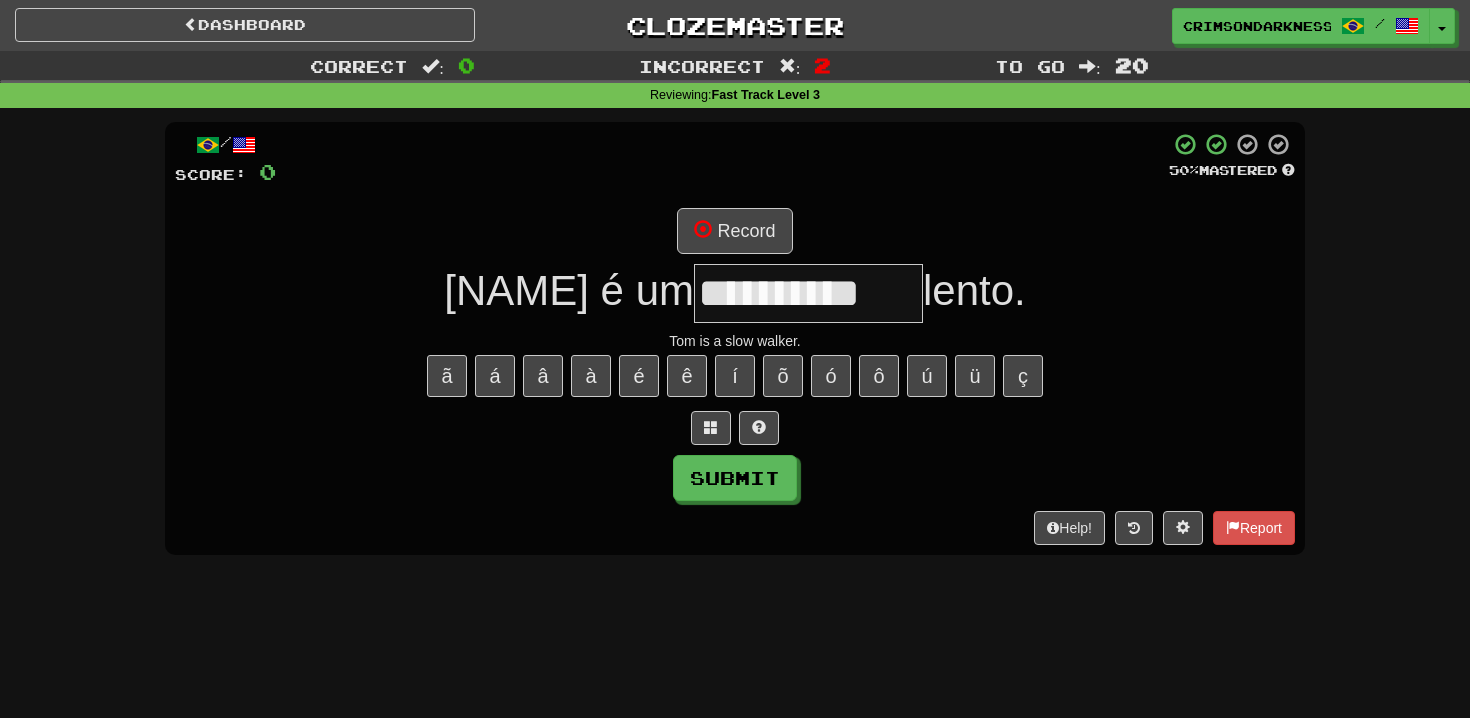 type on "**********" 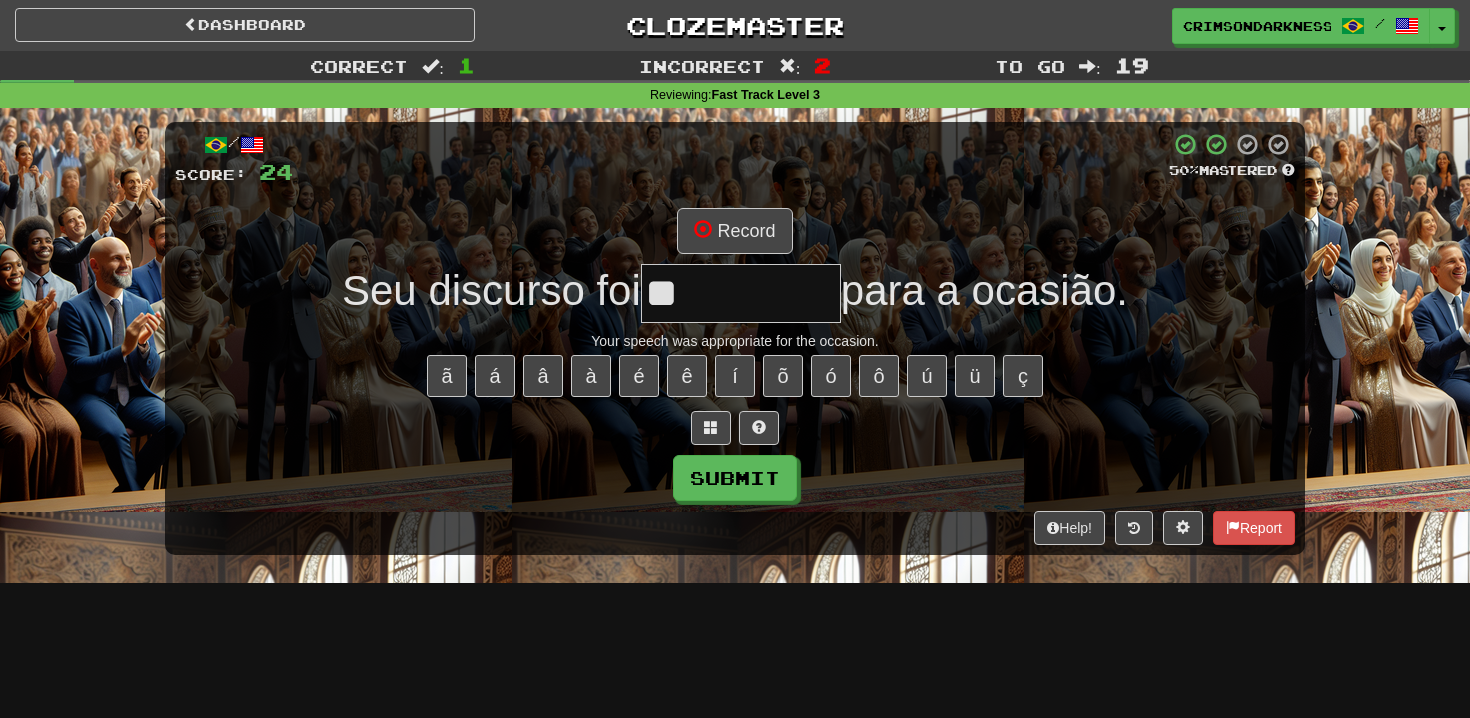 type on "*" 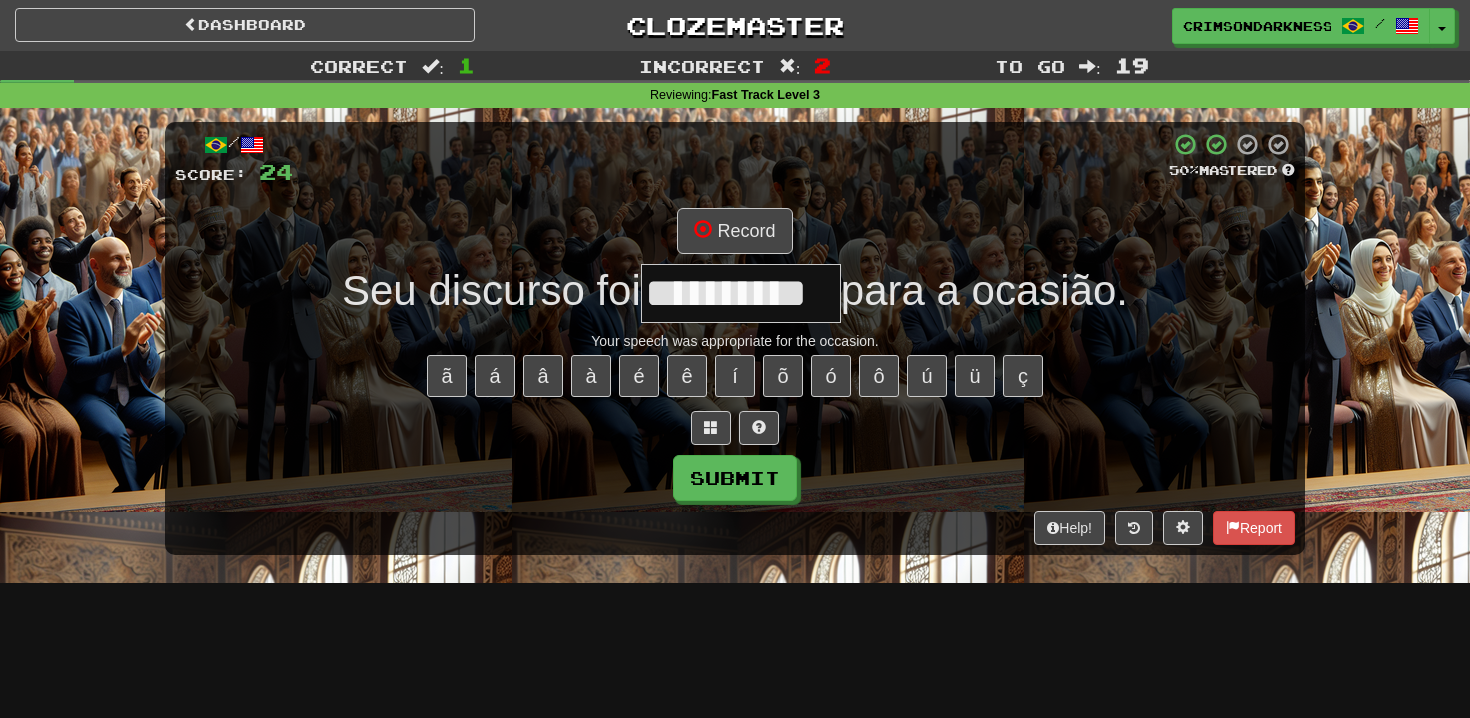 scroll, scrollTop: 0, scrollLeft: 12, axis: horizontal 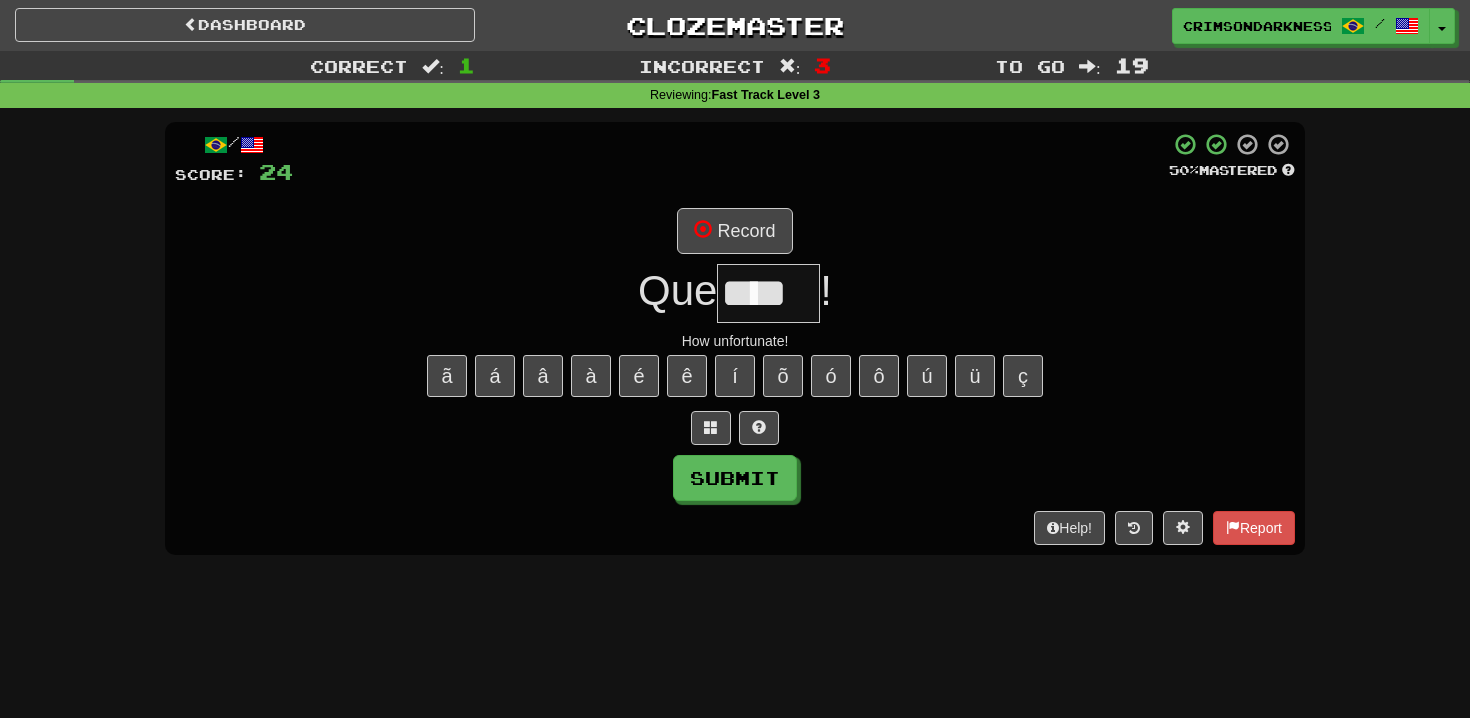 type on "****" 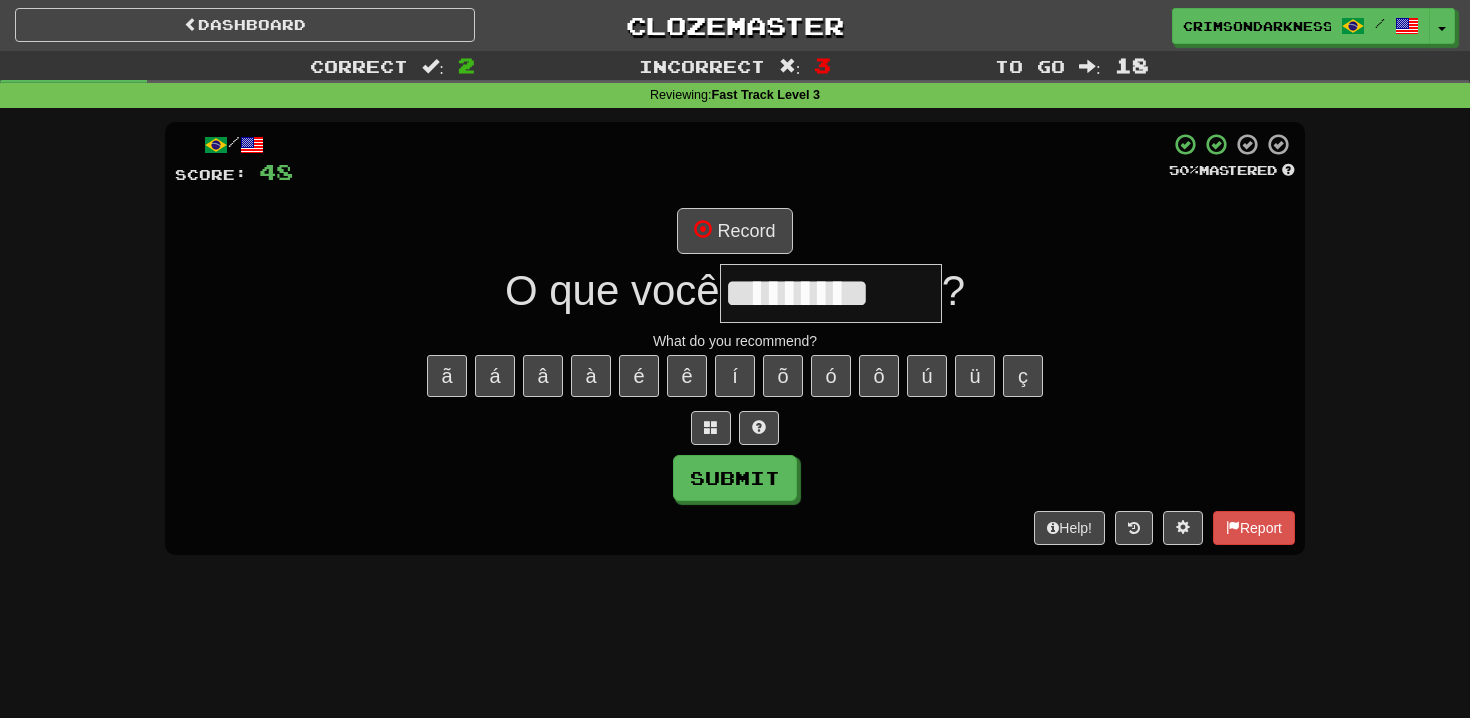 type on "*********" 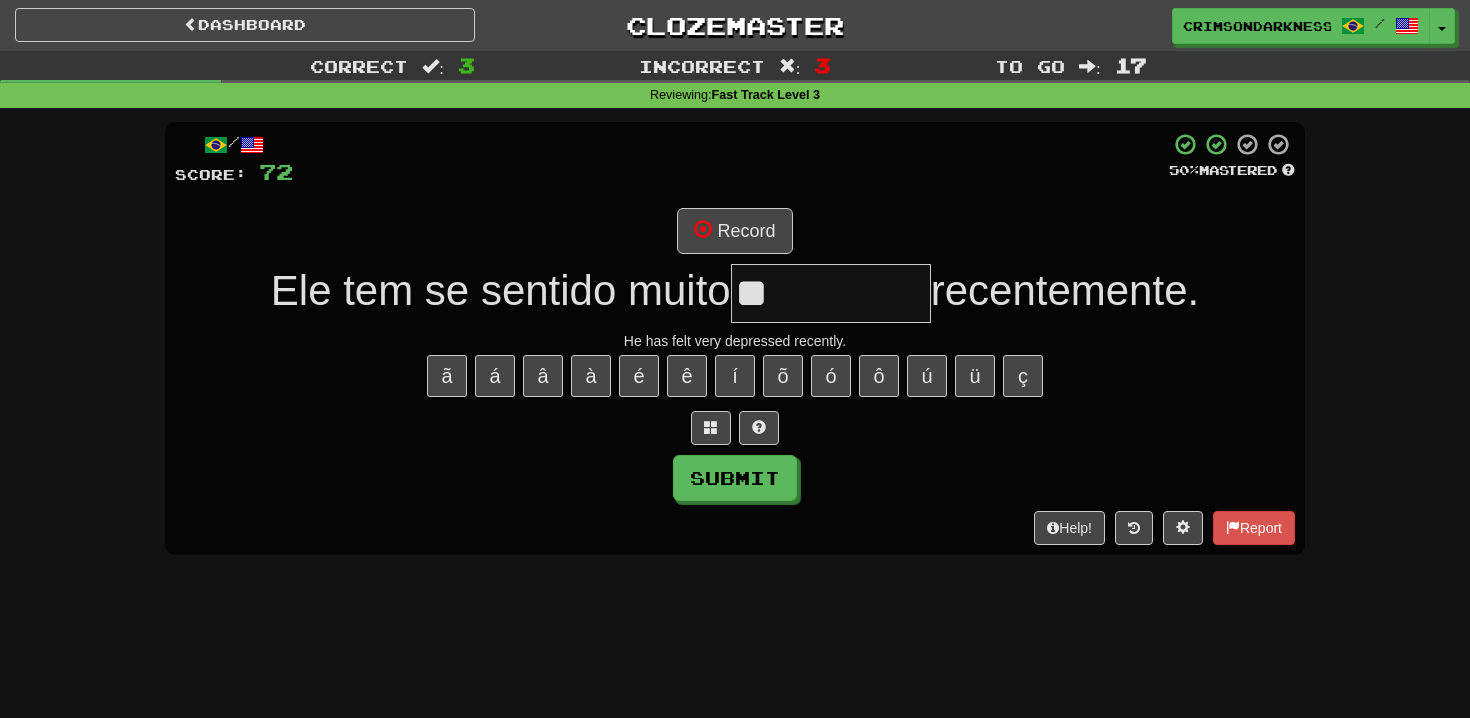 type on "*********" 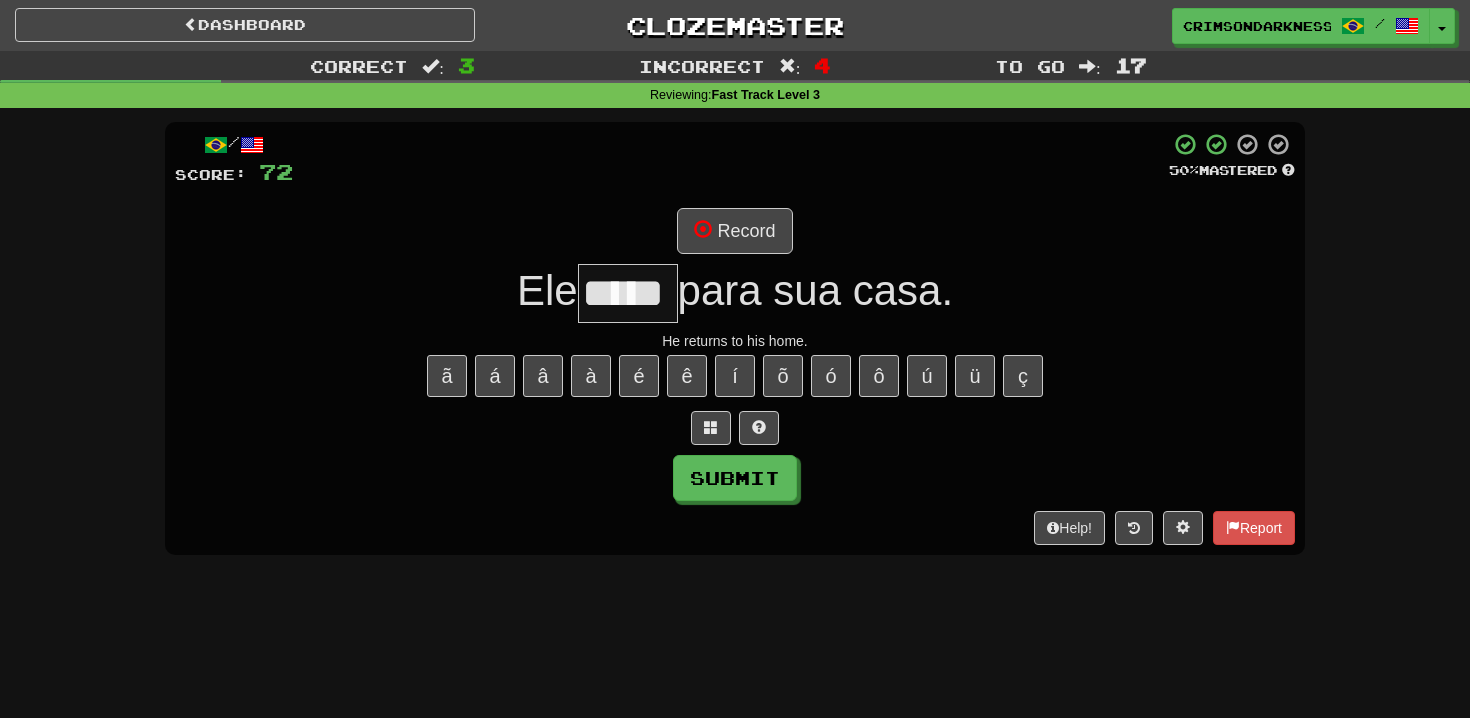 type on "*****" 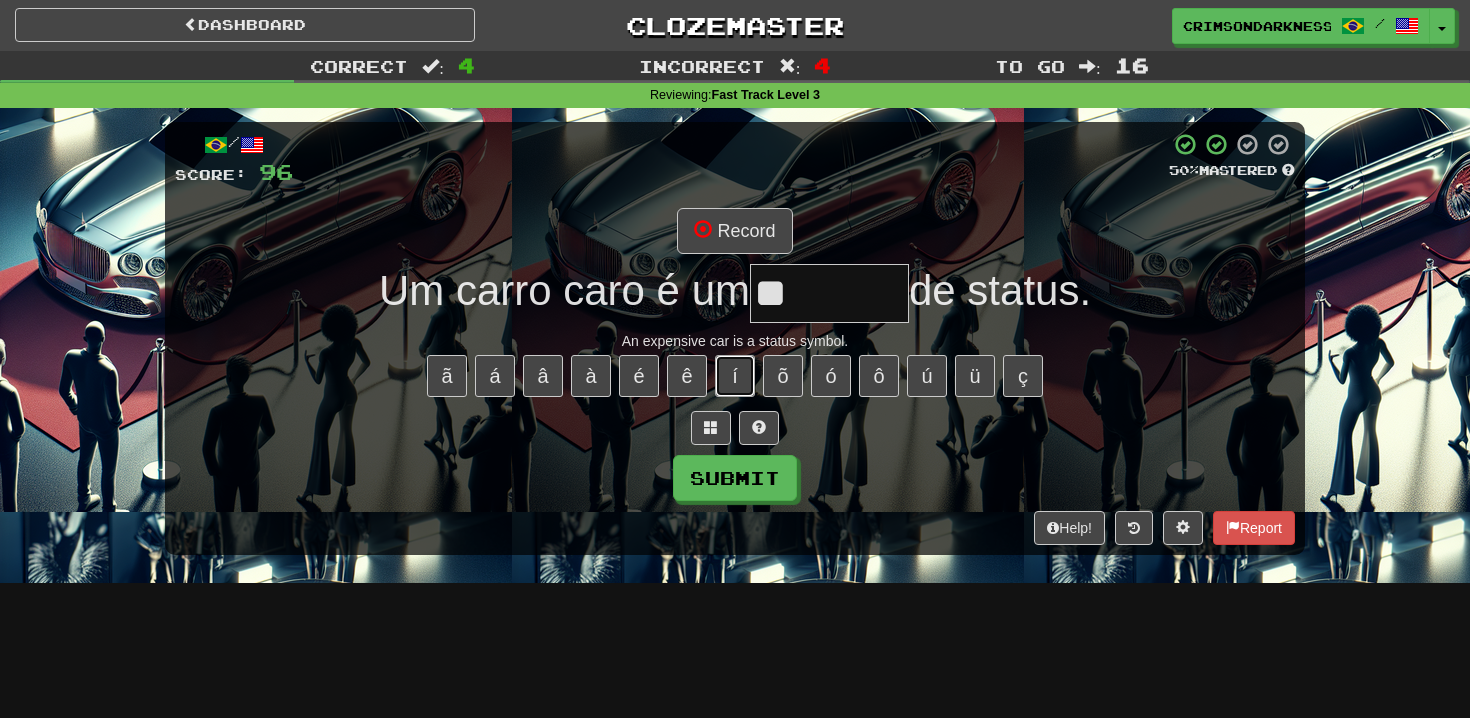 click on "í" at bounding box center (735, 376) 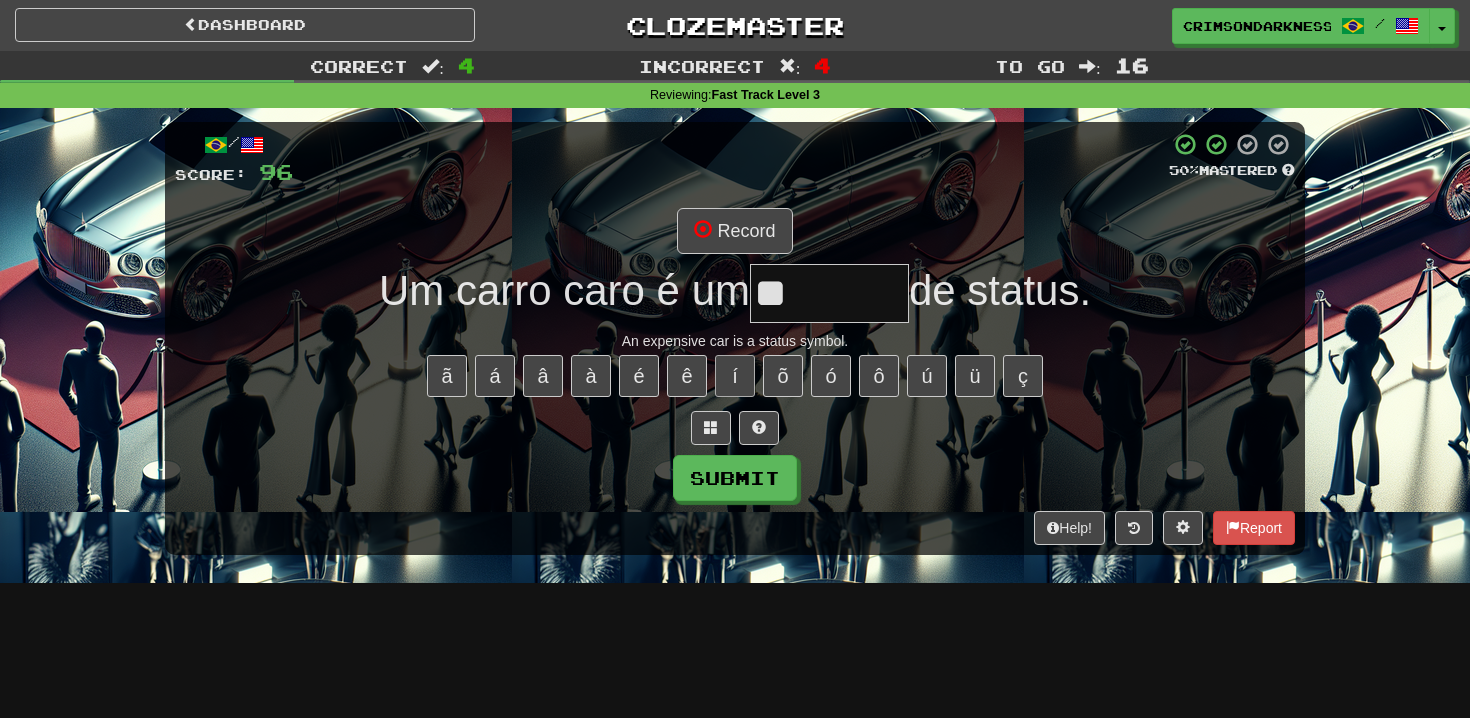 type on "*" 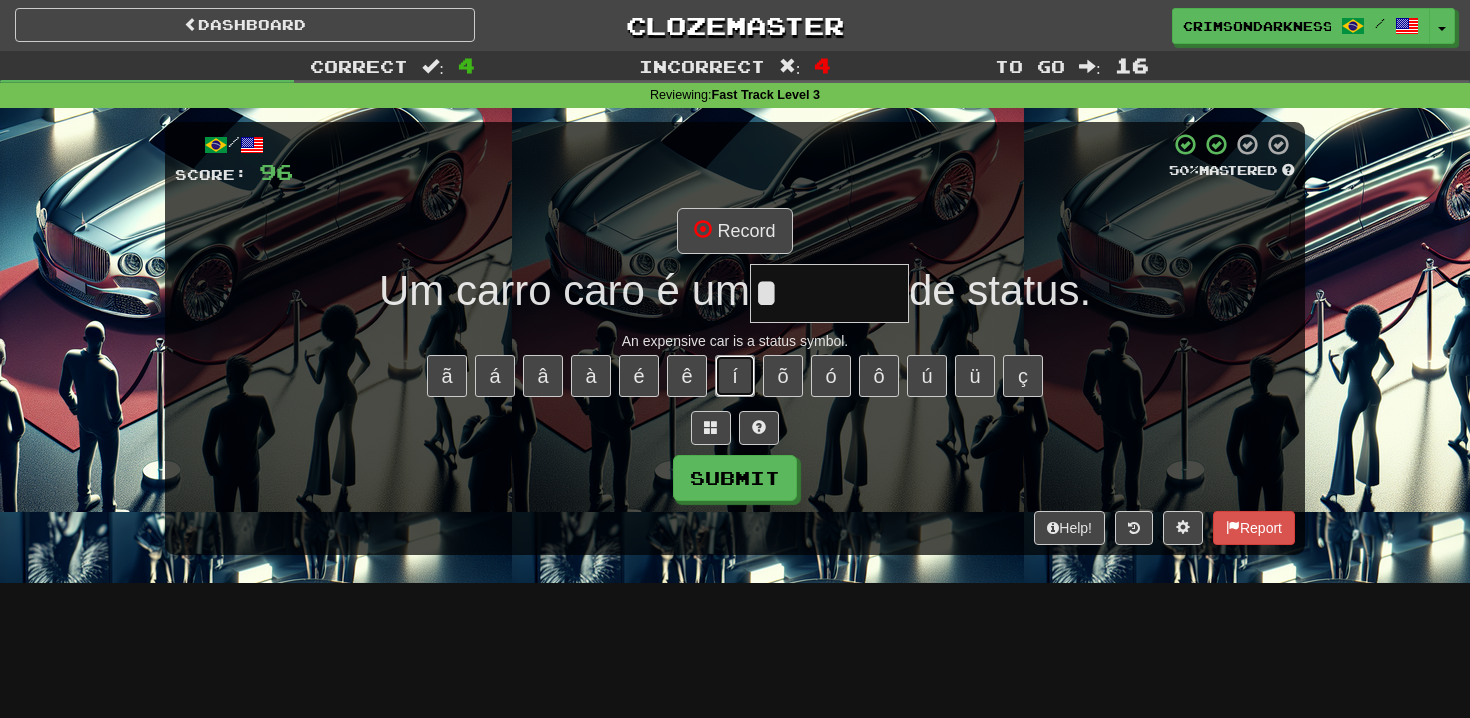 click on "í" at bounding box center [735, 376] 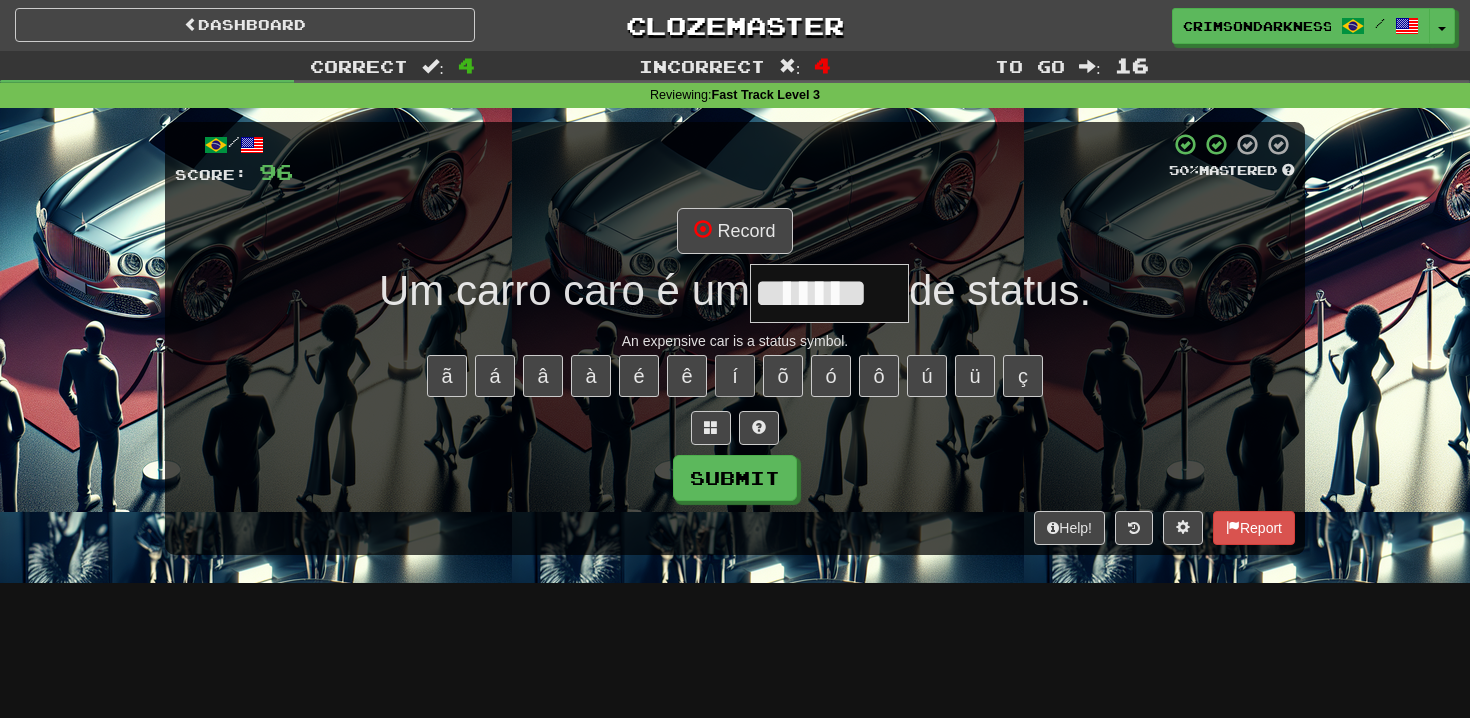 type on "*******" 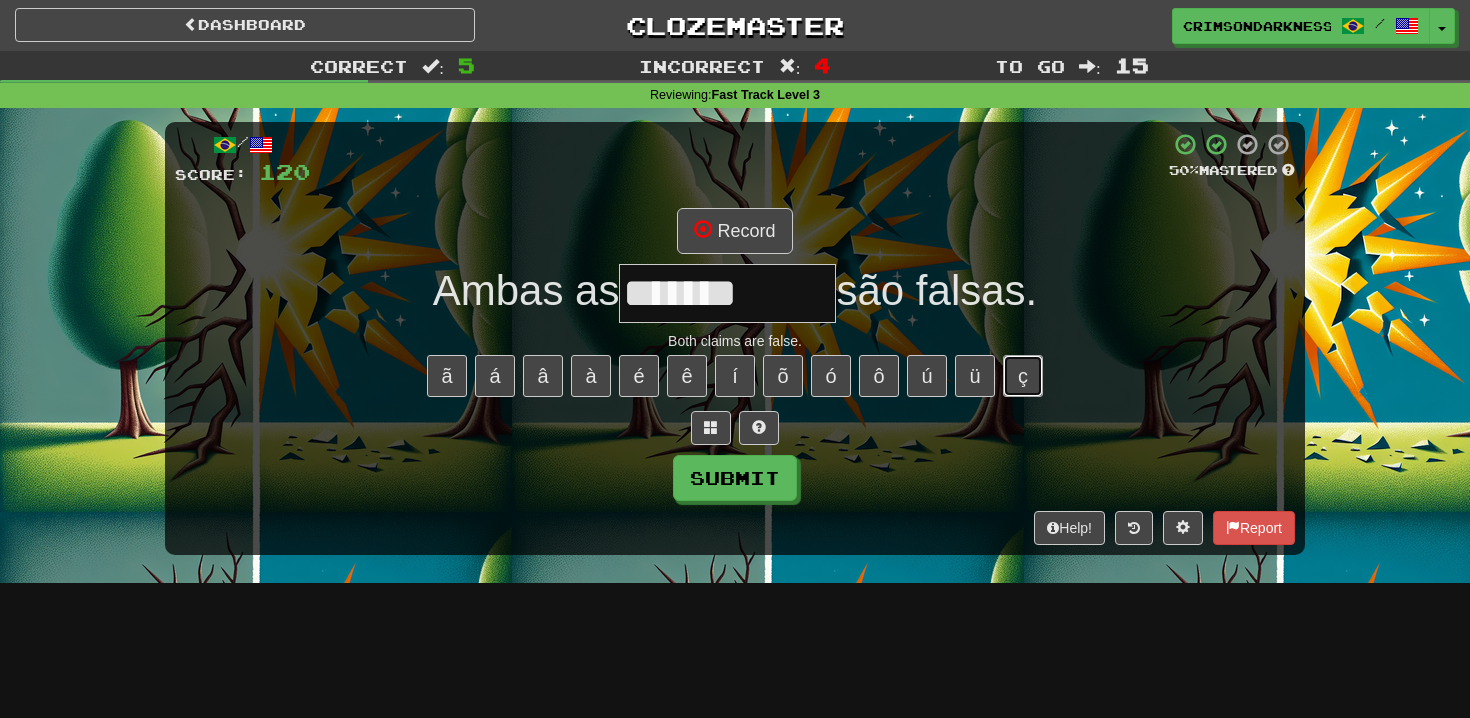 click on "ç" at bounding box center [1023, 376] 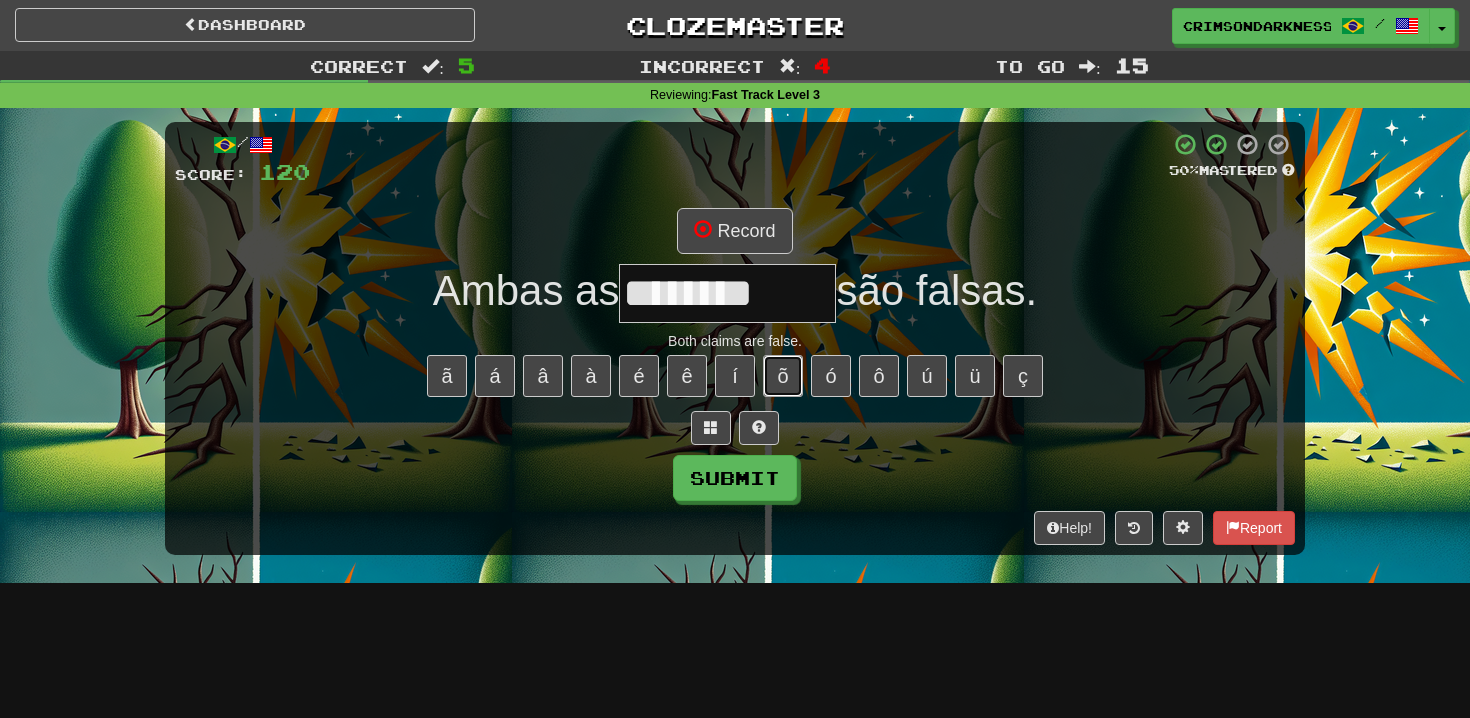 click on "õ" at bounding box center [783, 376] 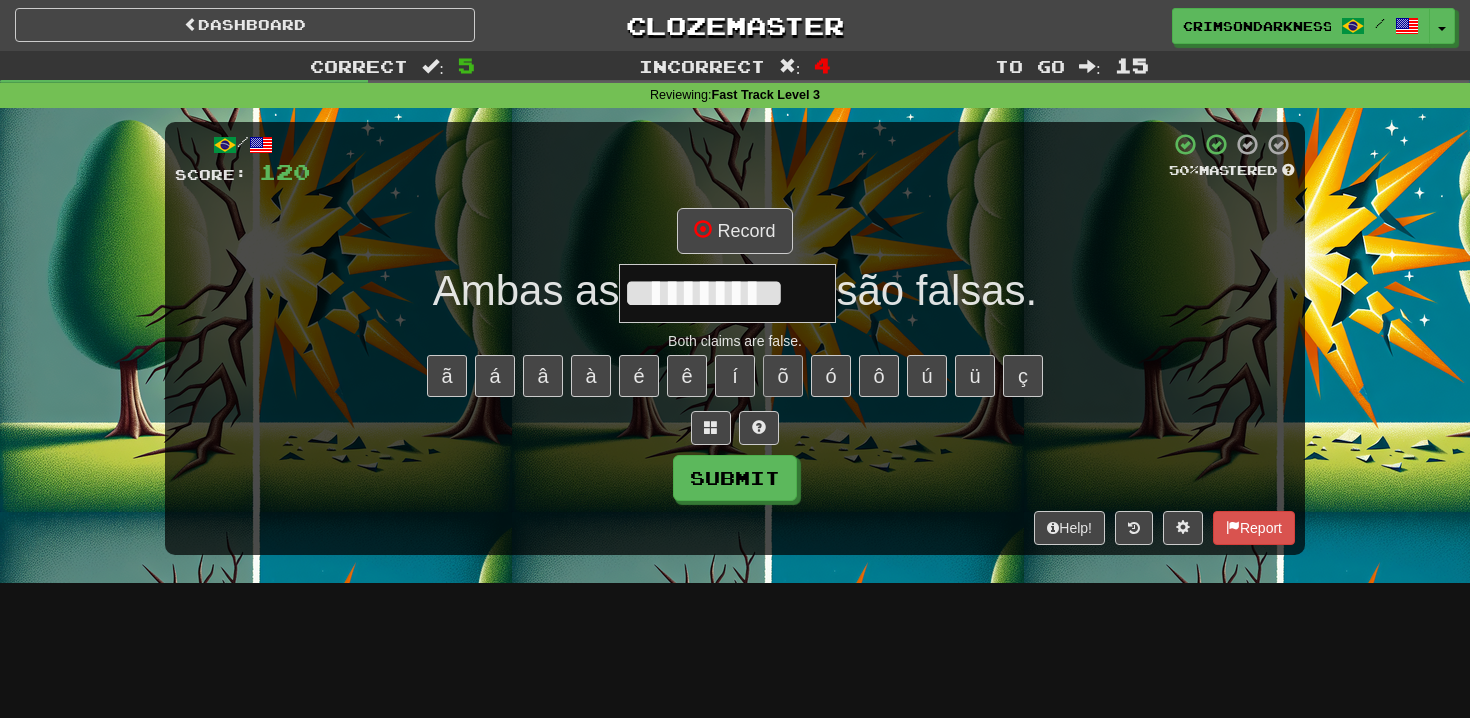 scroll, scrollTop: 0, scrollLeft: 0, axis: both 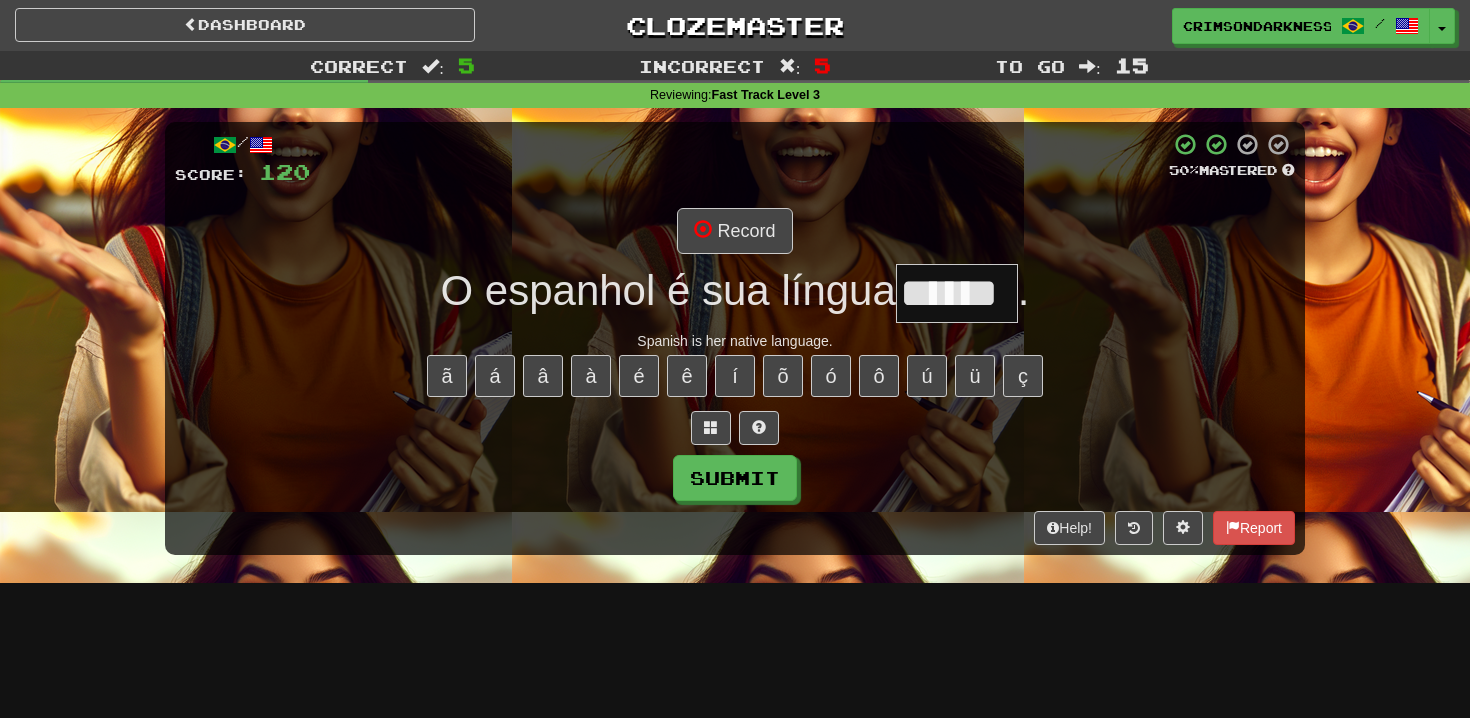 type on "******" 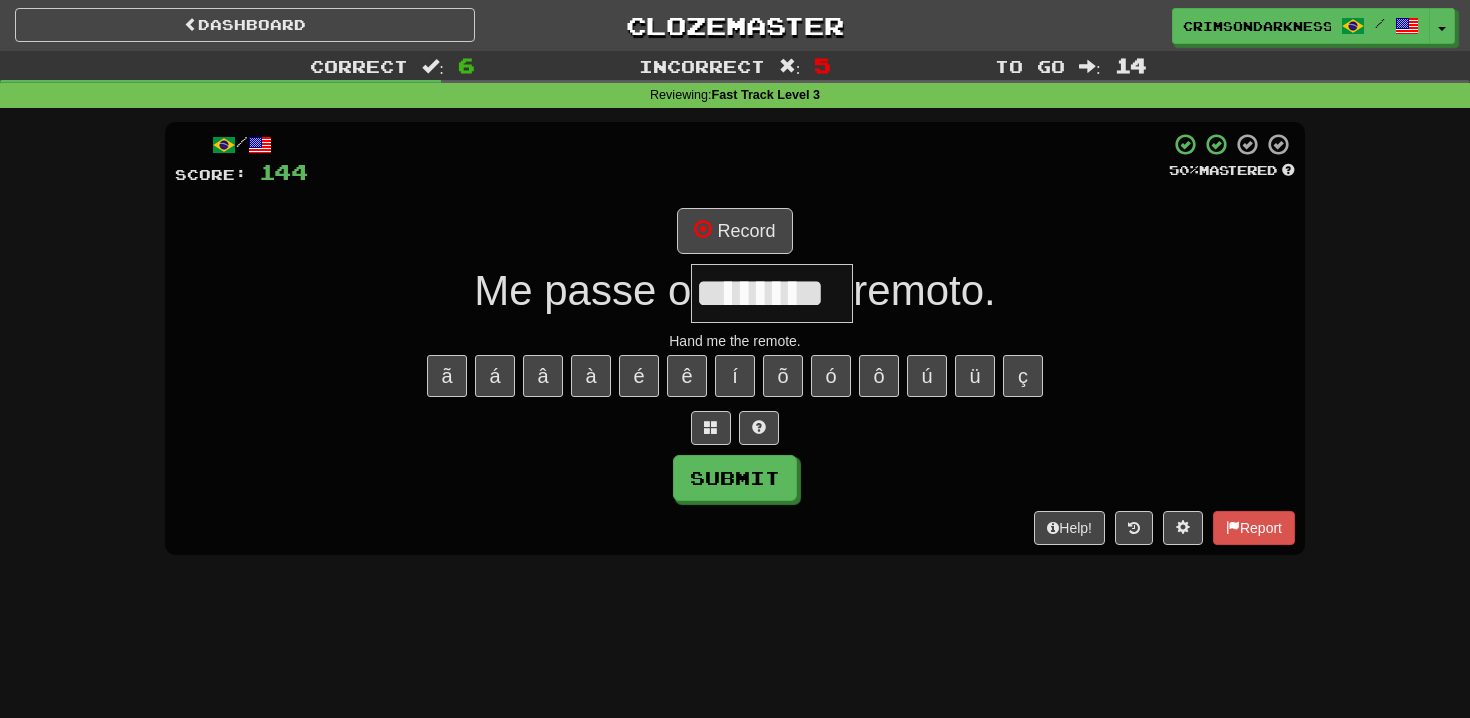 type on "********" 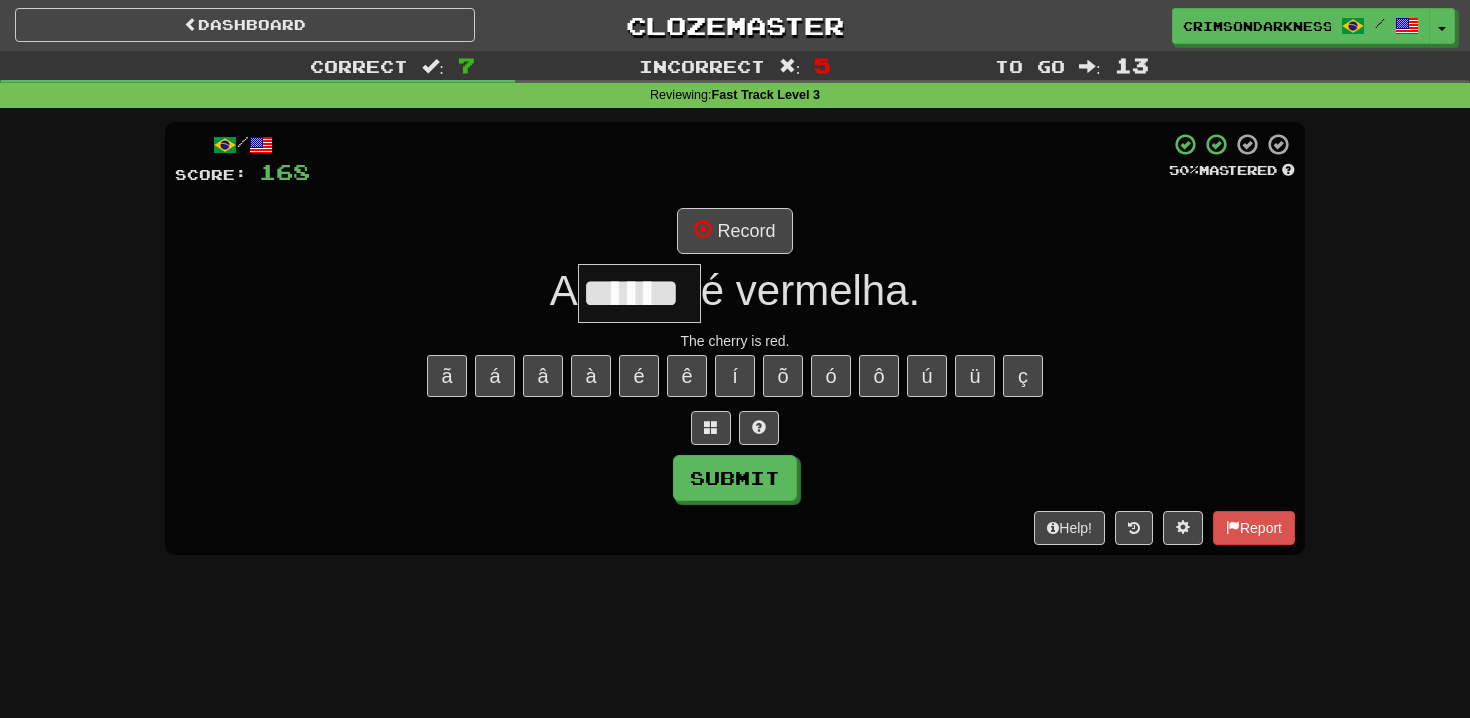 type on "******" 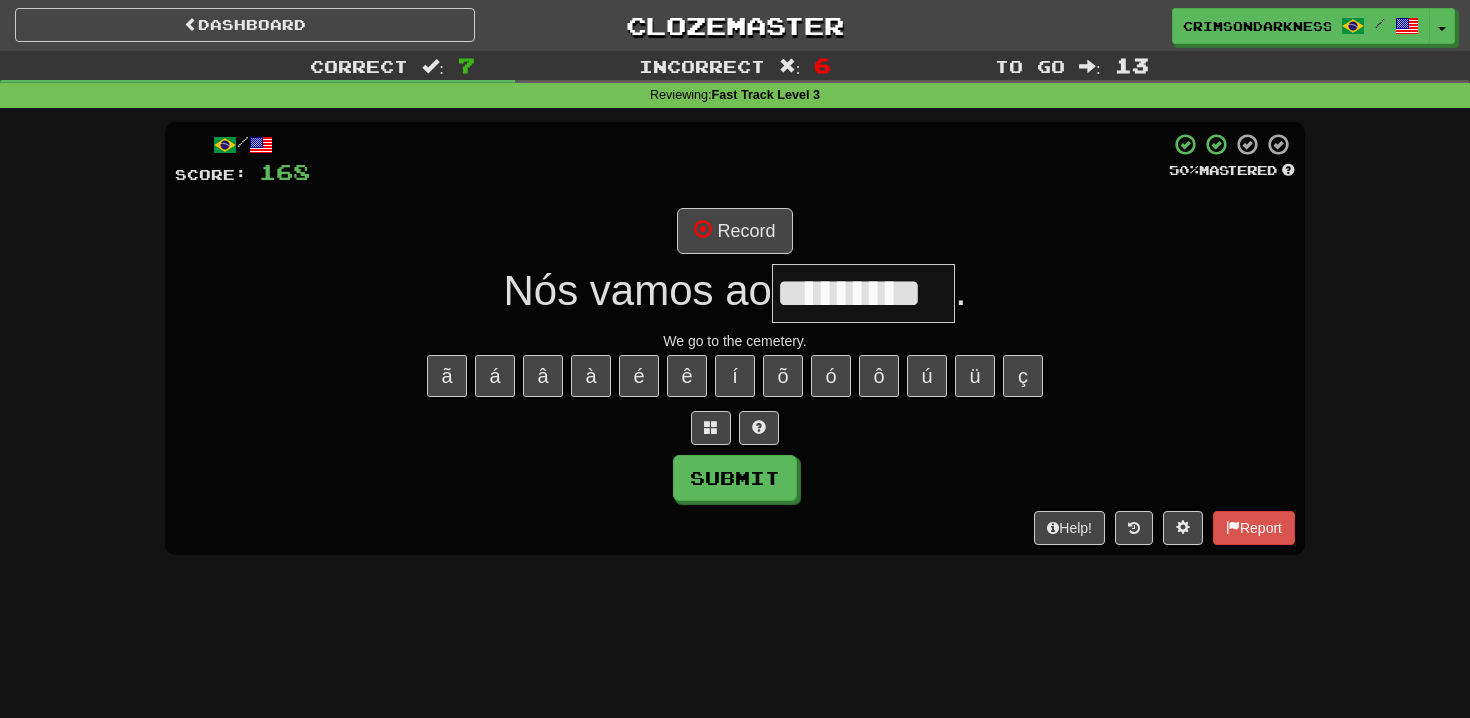 type on "*********" 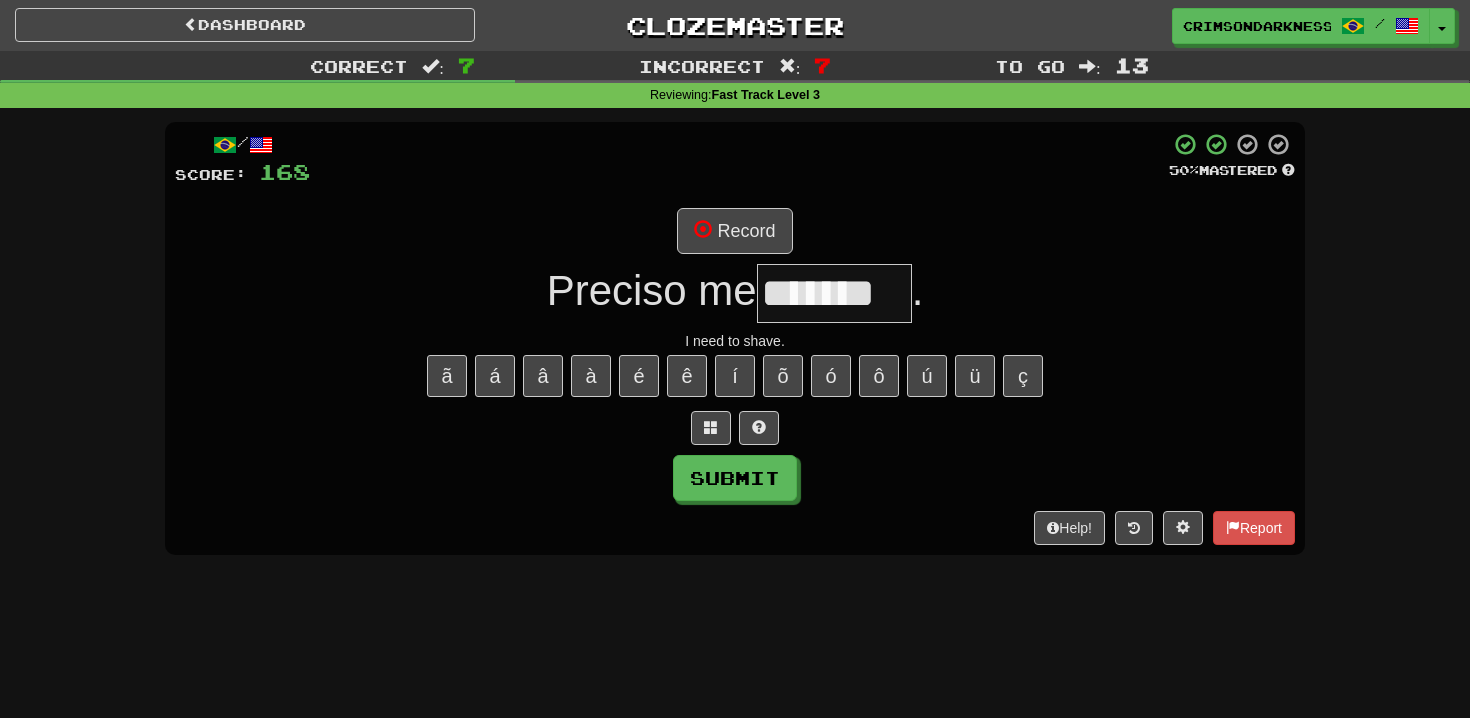 type on "*******" 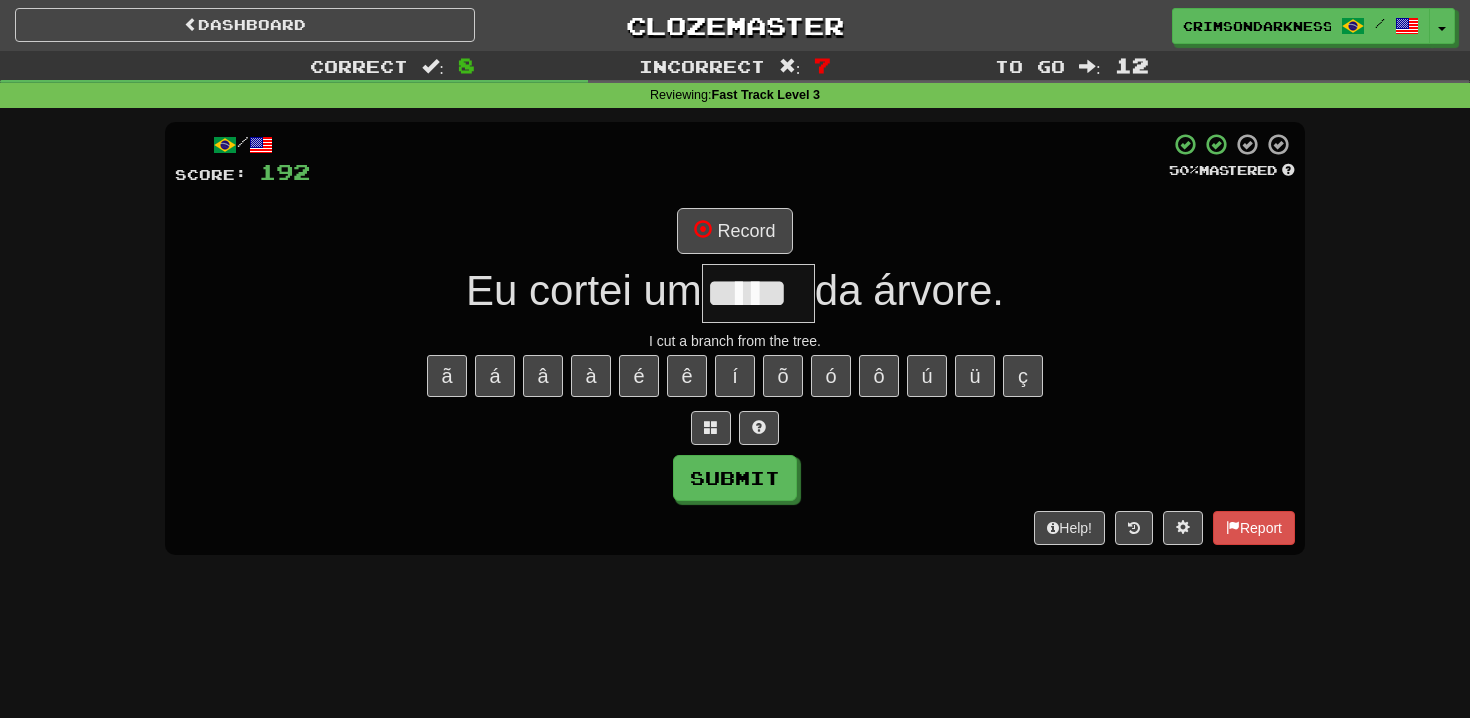 type on "*****" 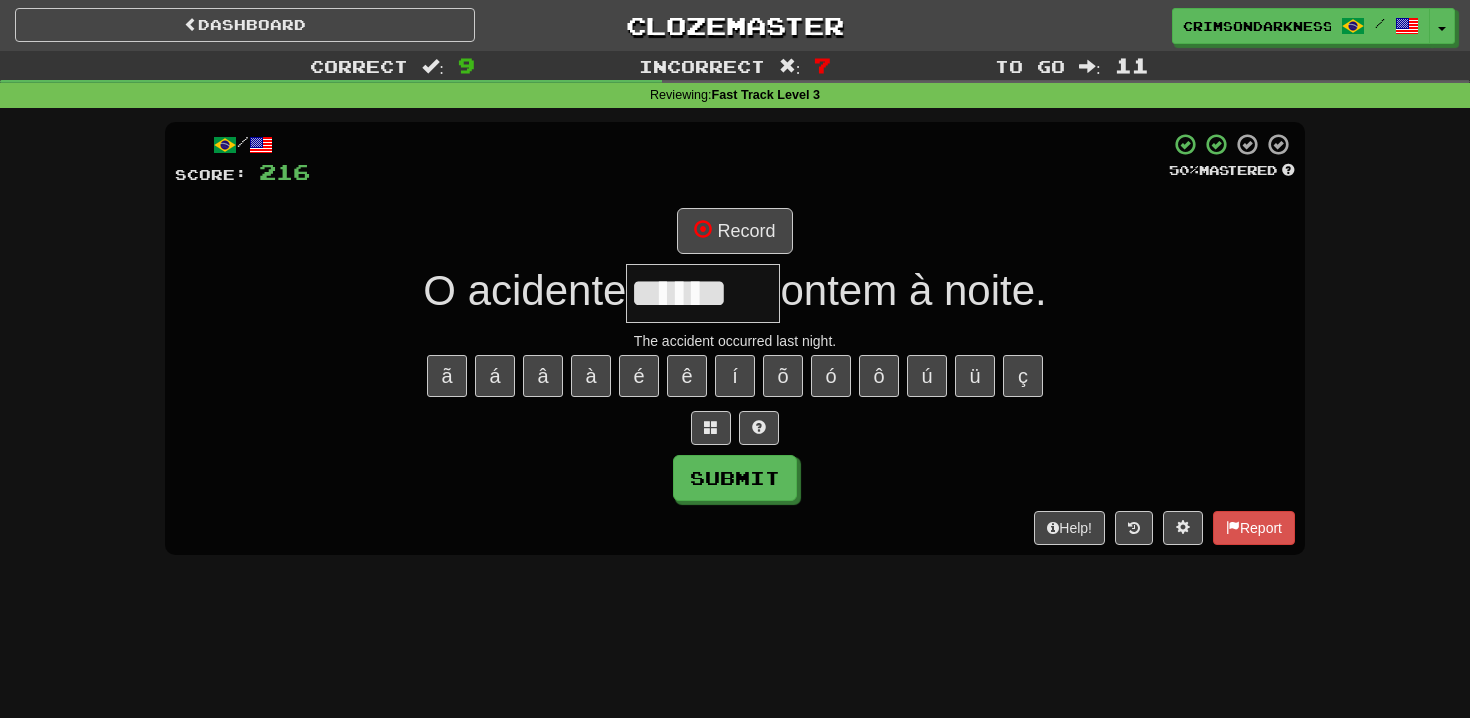 scroll, scrollTop: 0, scrollLeft: 0, axis: both 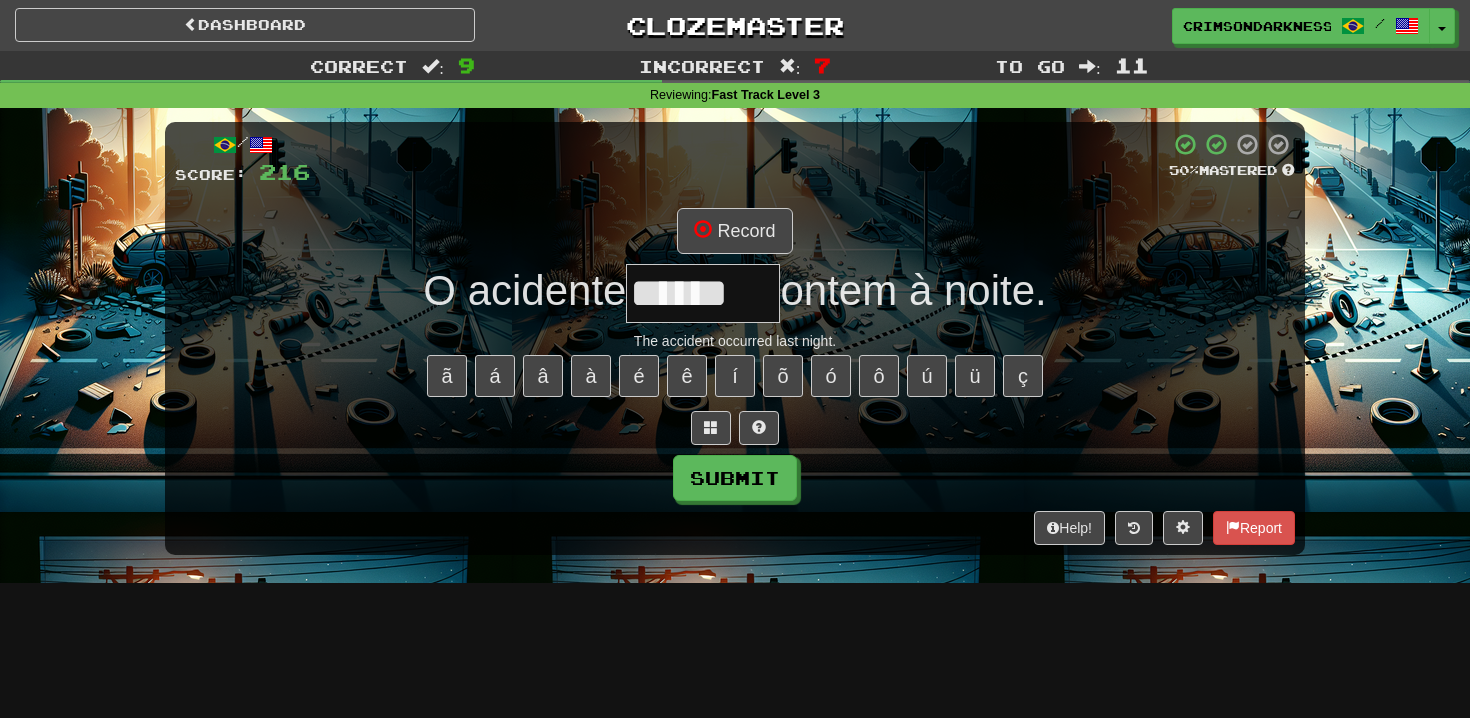 type on "*******" 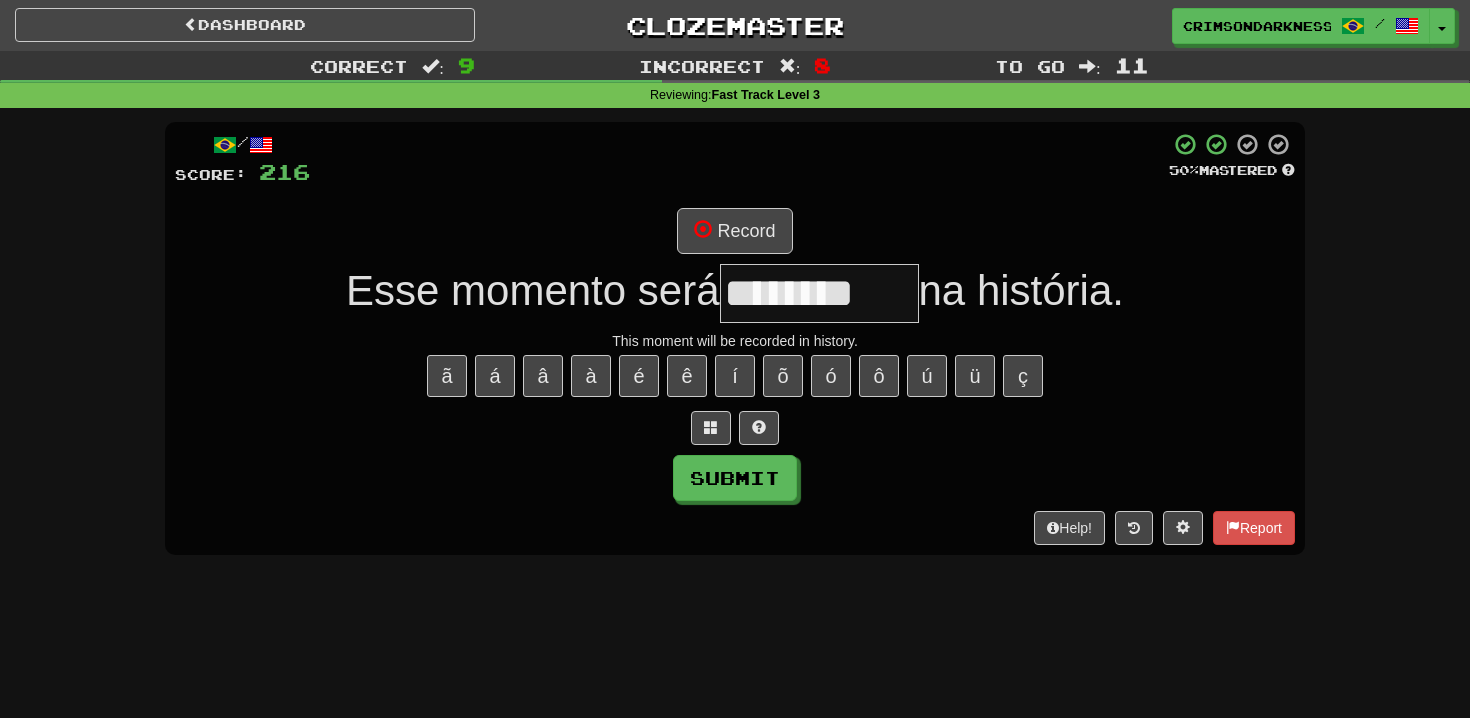 type on "**********" 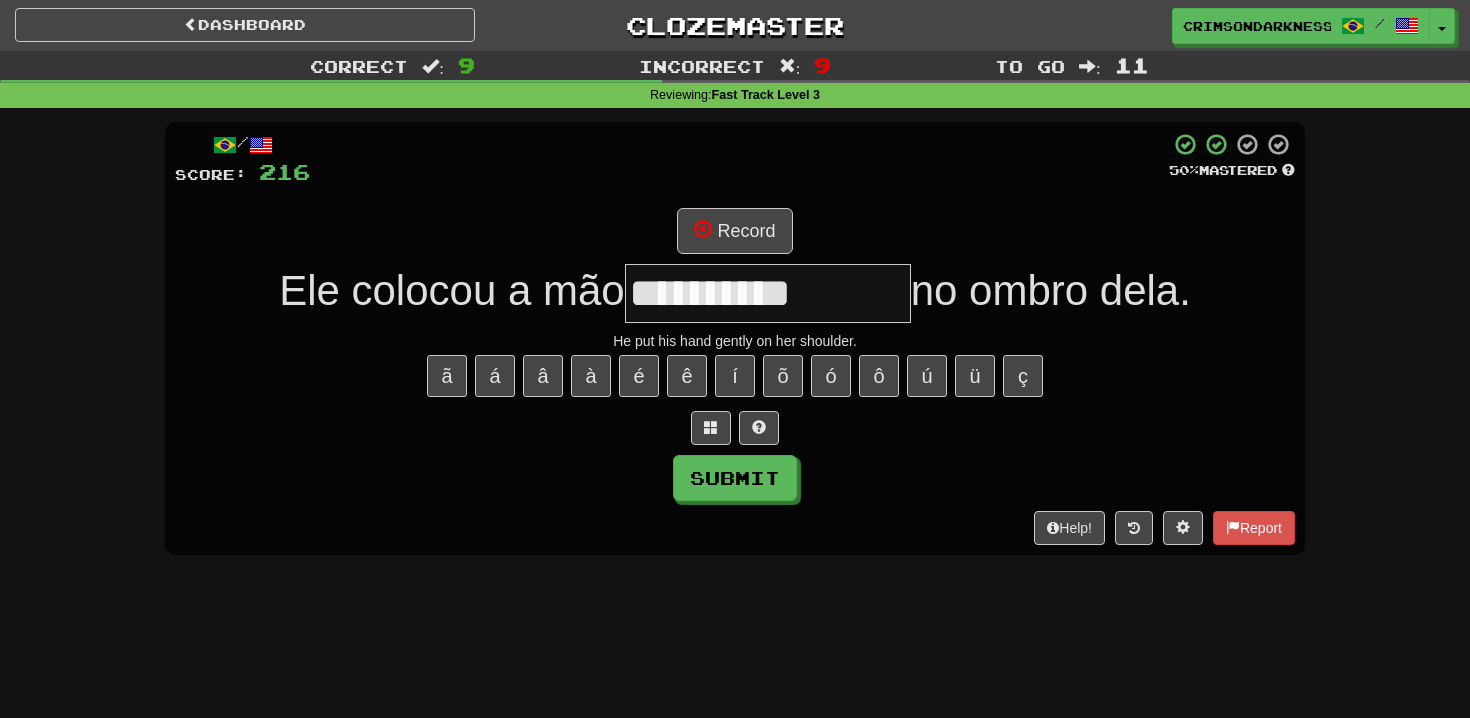 type on "**********" 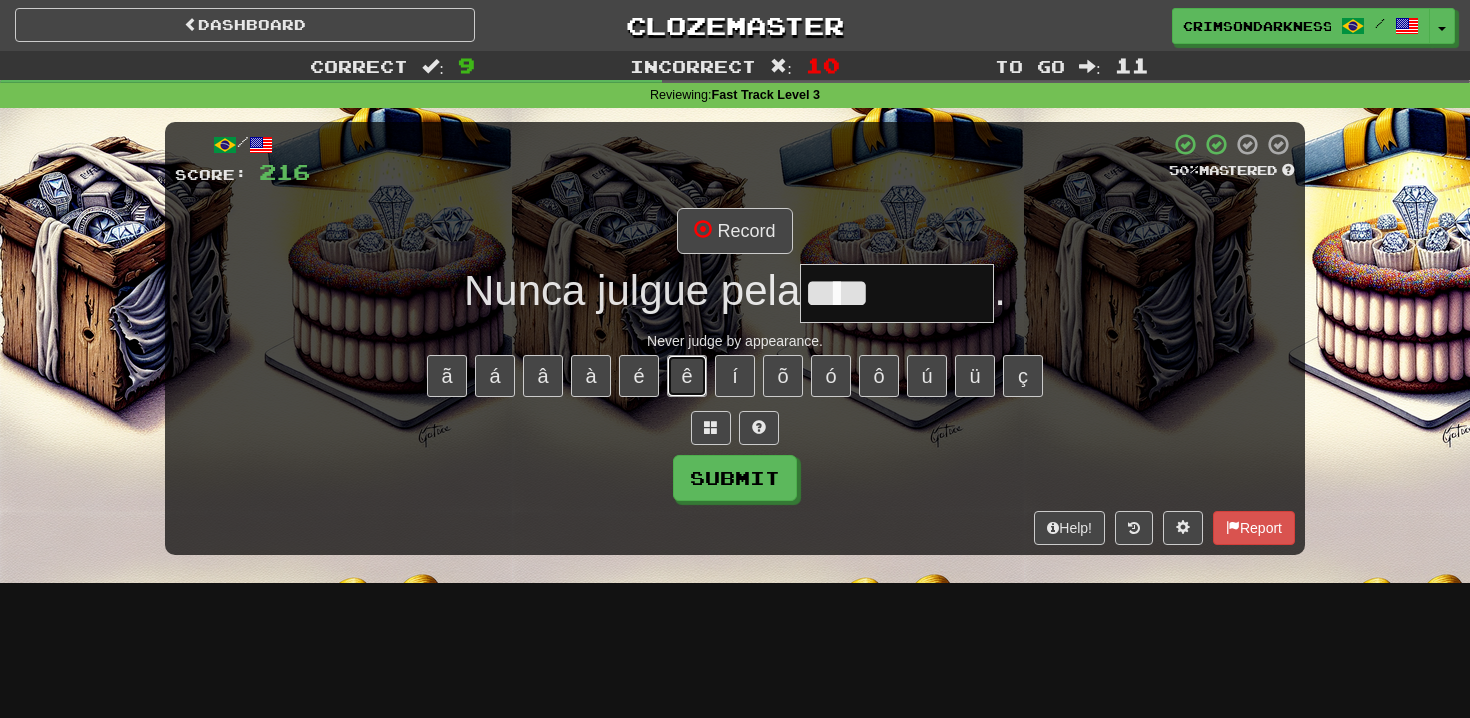 click on "ê" at bounding box center [687, 376] 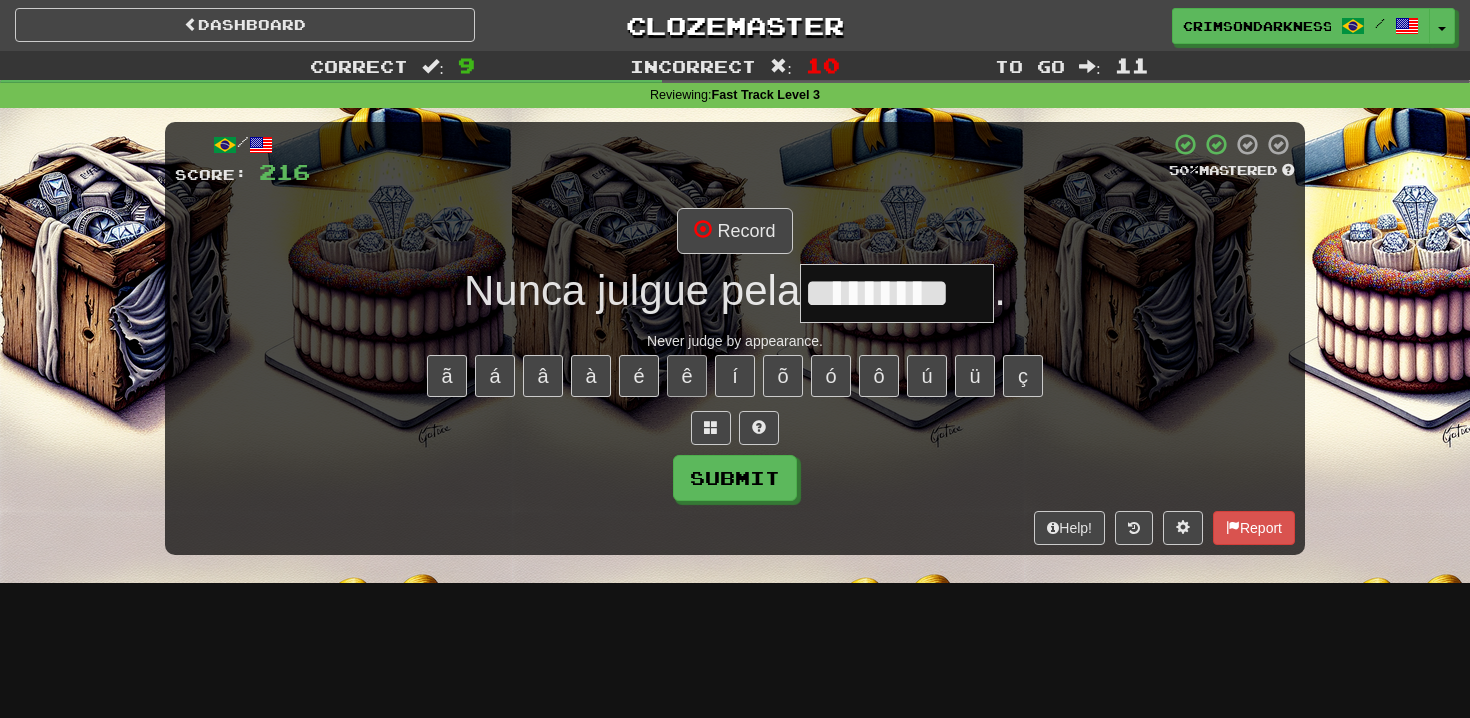 type on "*********" 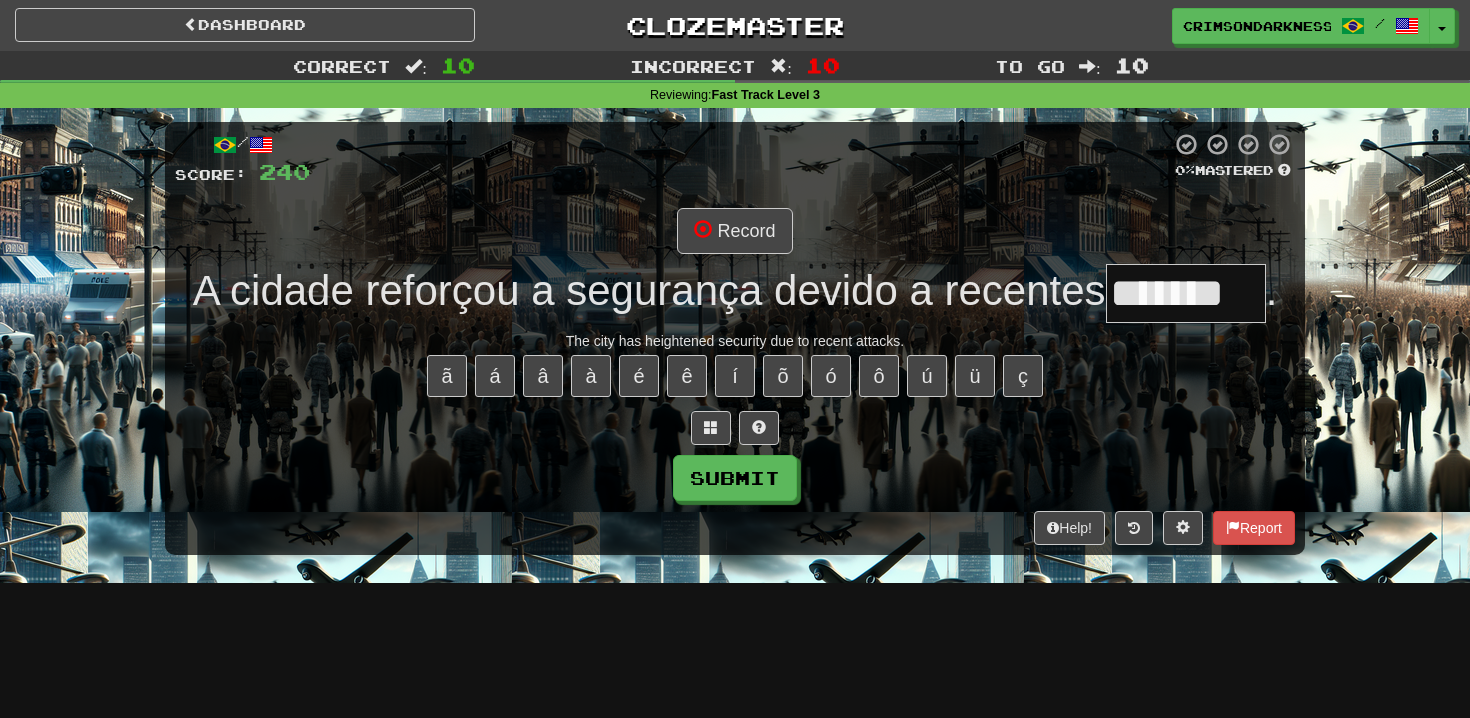 type on "*******" 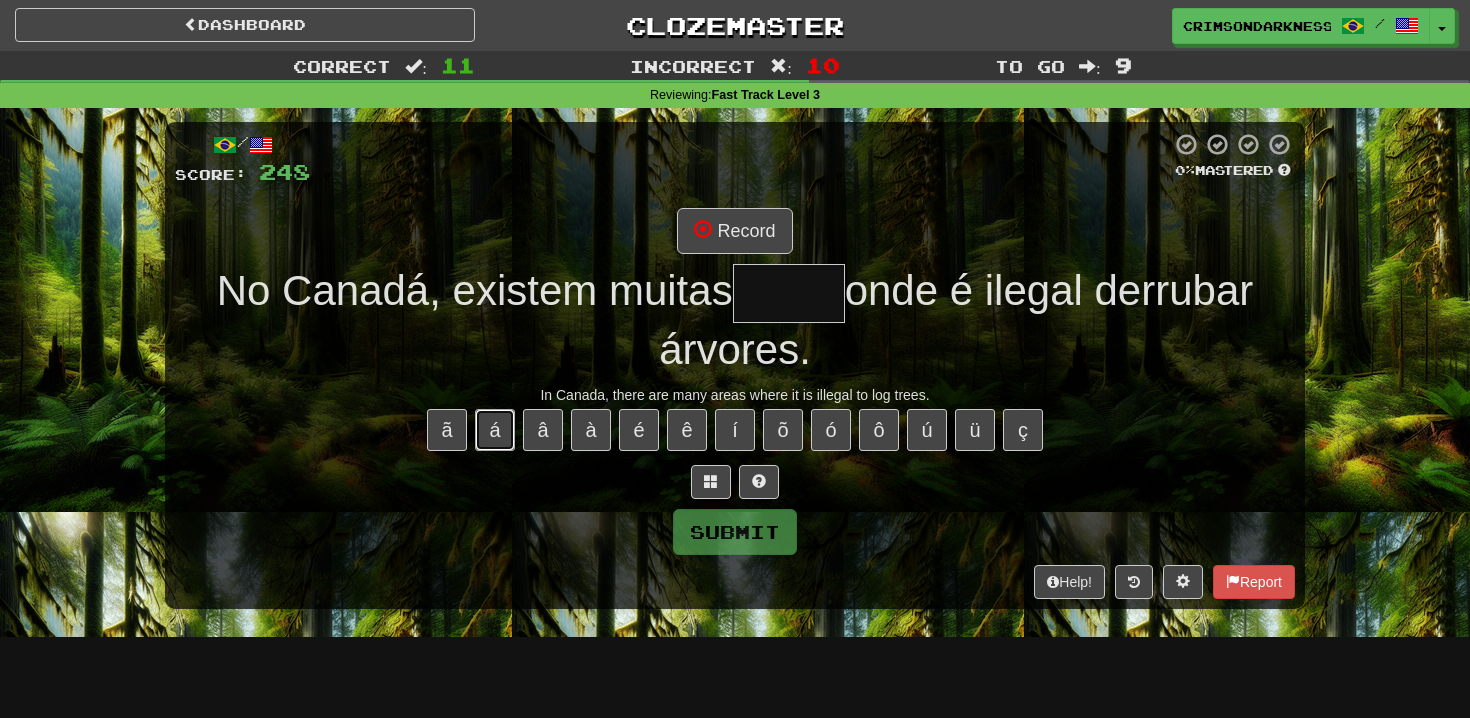 click on "á" at bounding box center (495, 430) 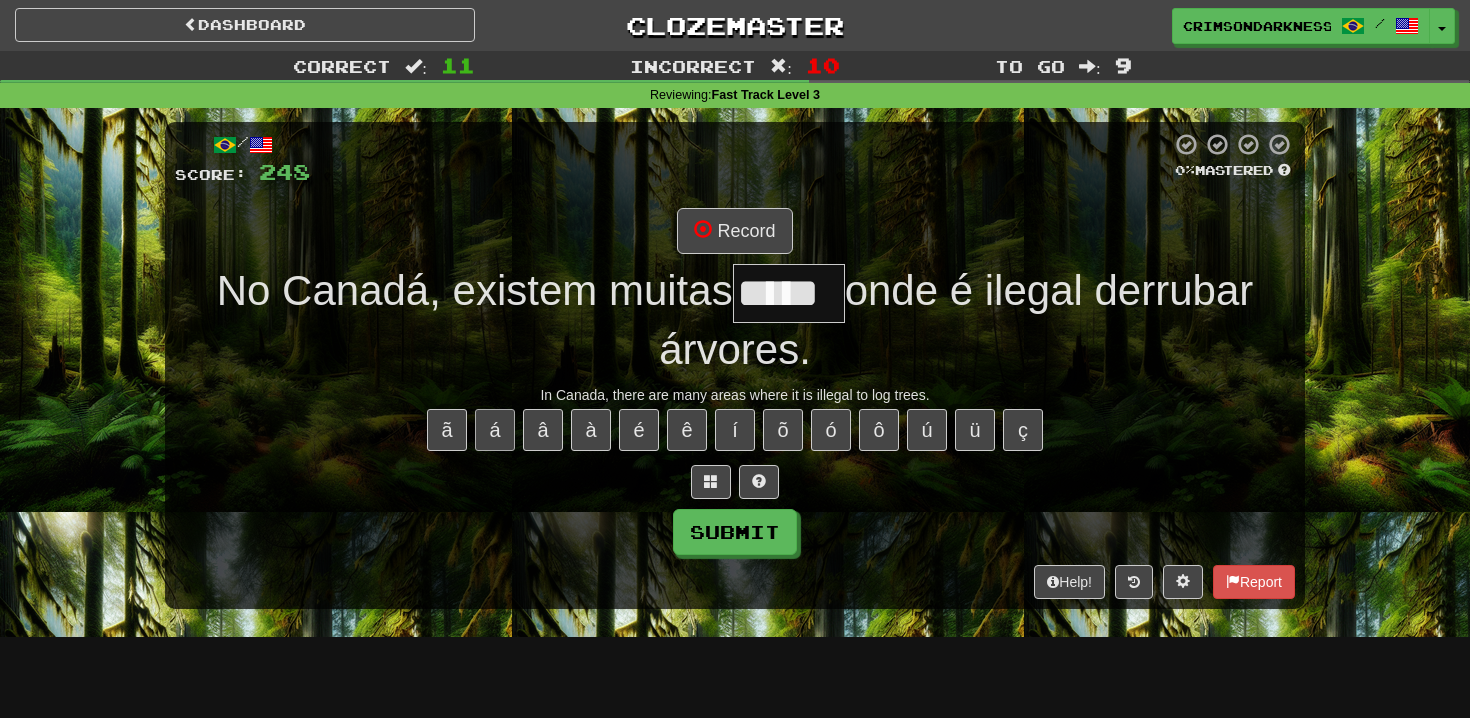 type on "*****" 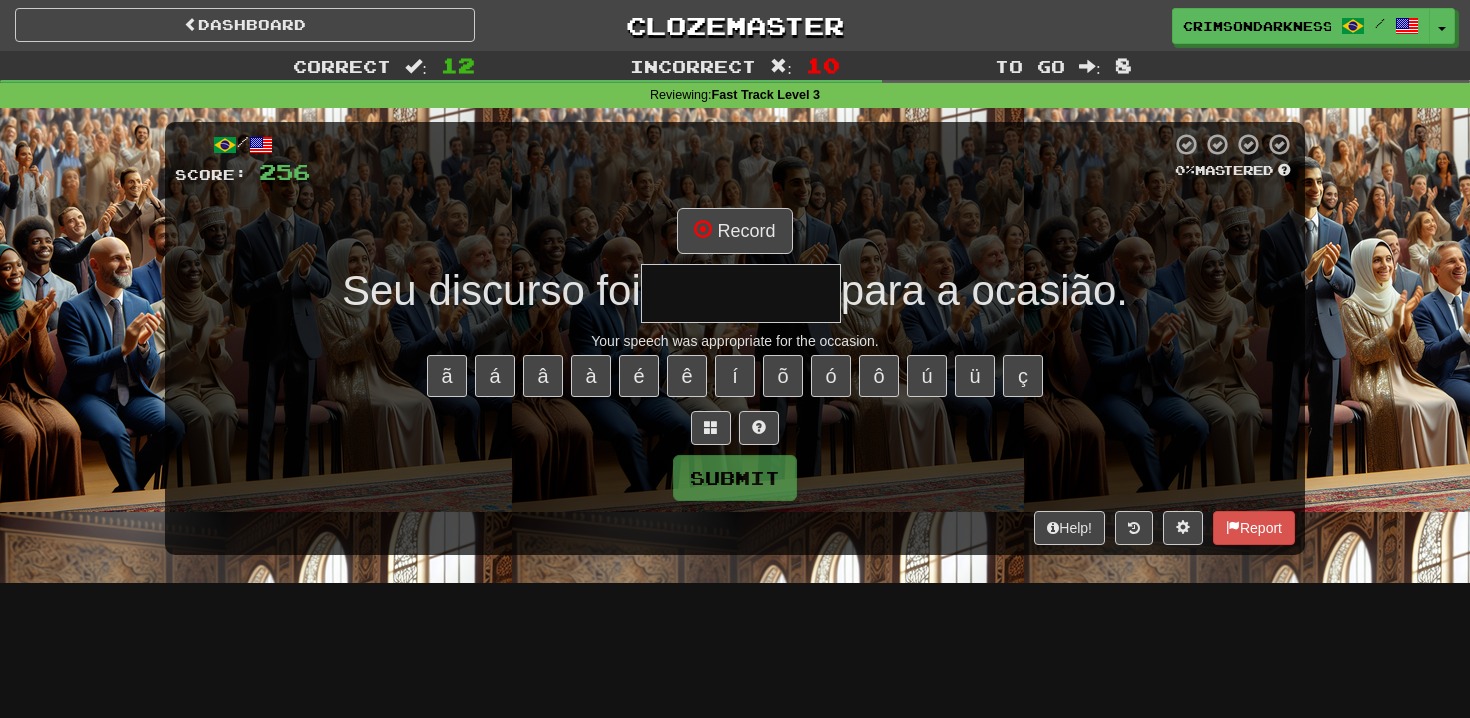 type on "********" 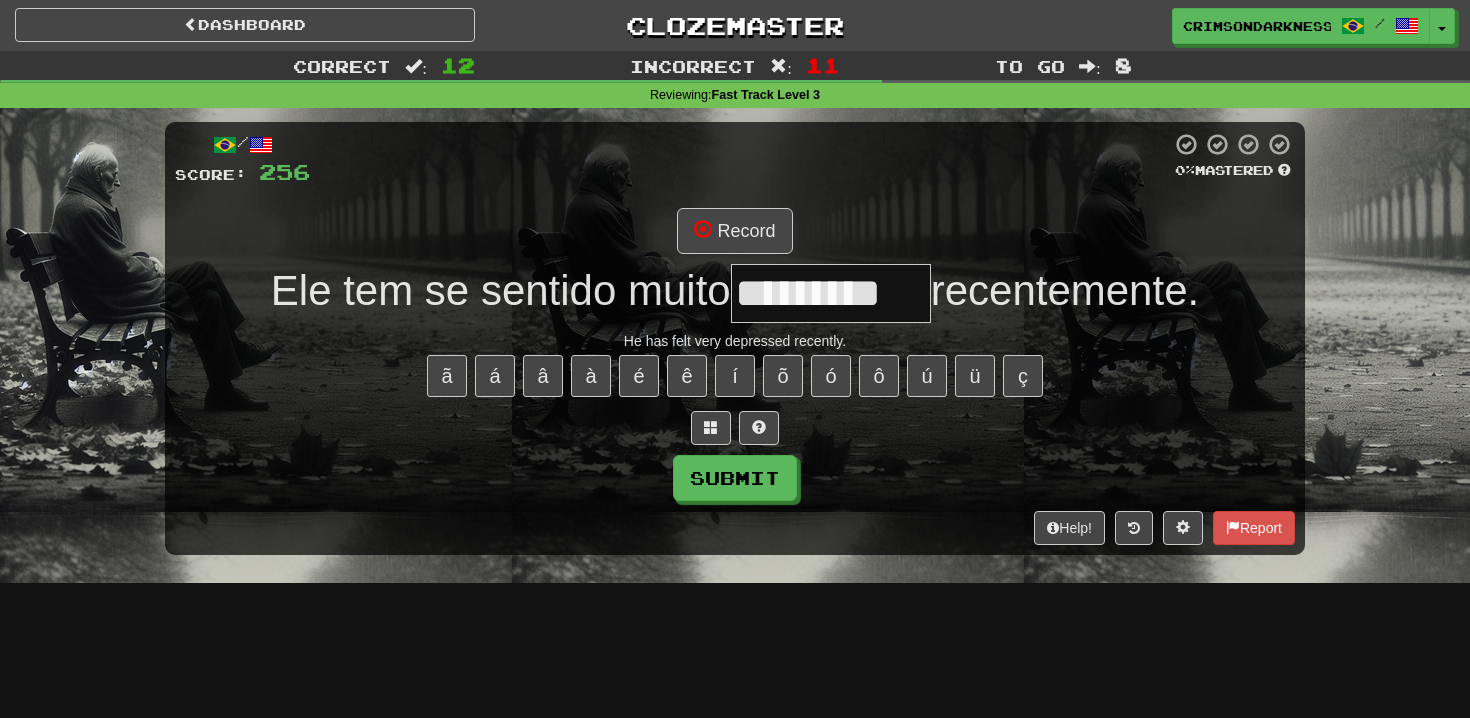type on "*********" 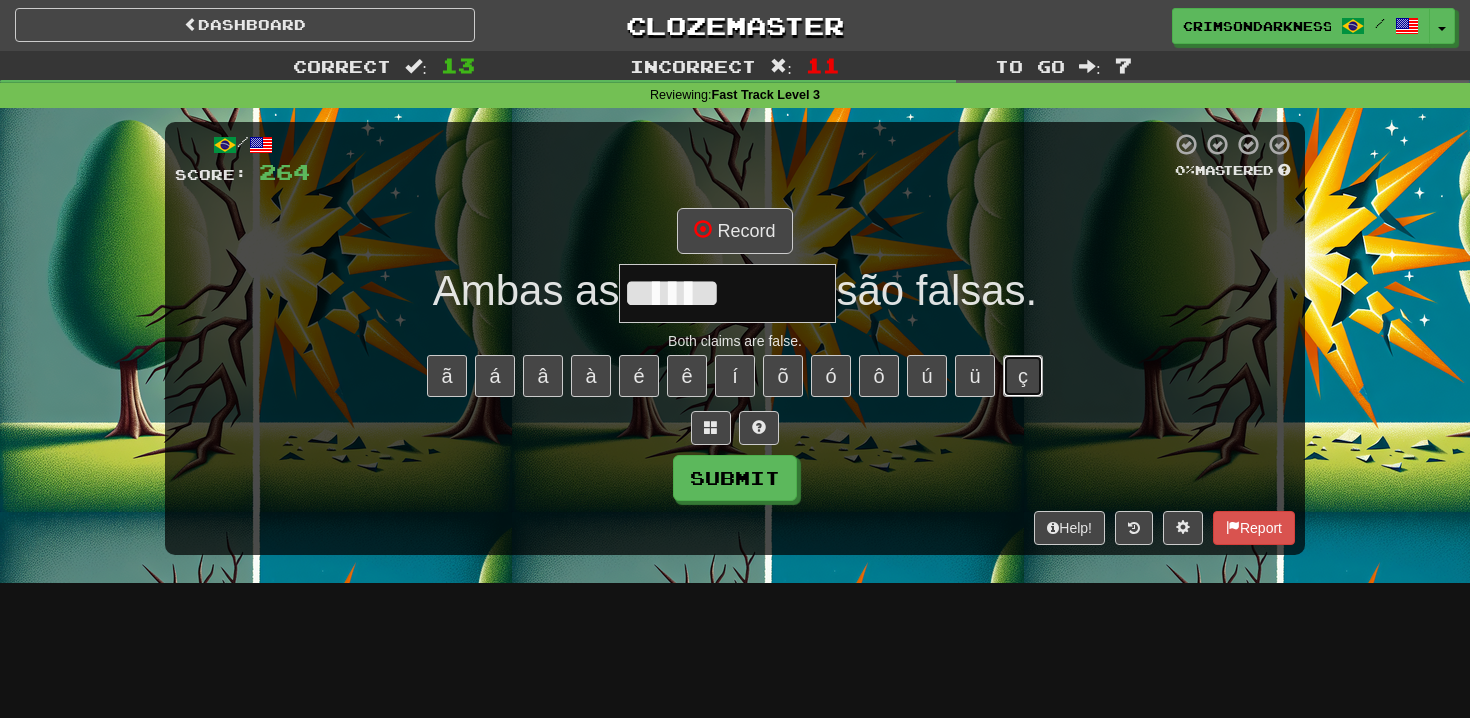 click on "ç" at bounding box center (1023, 376) 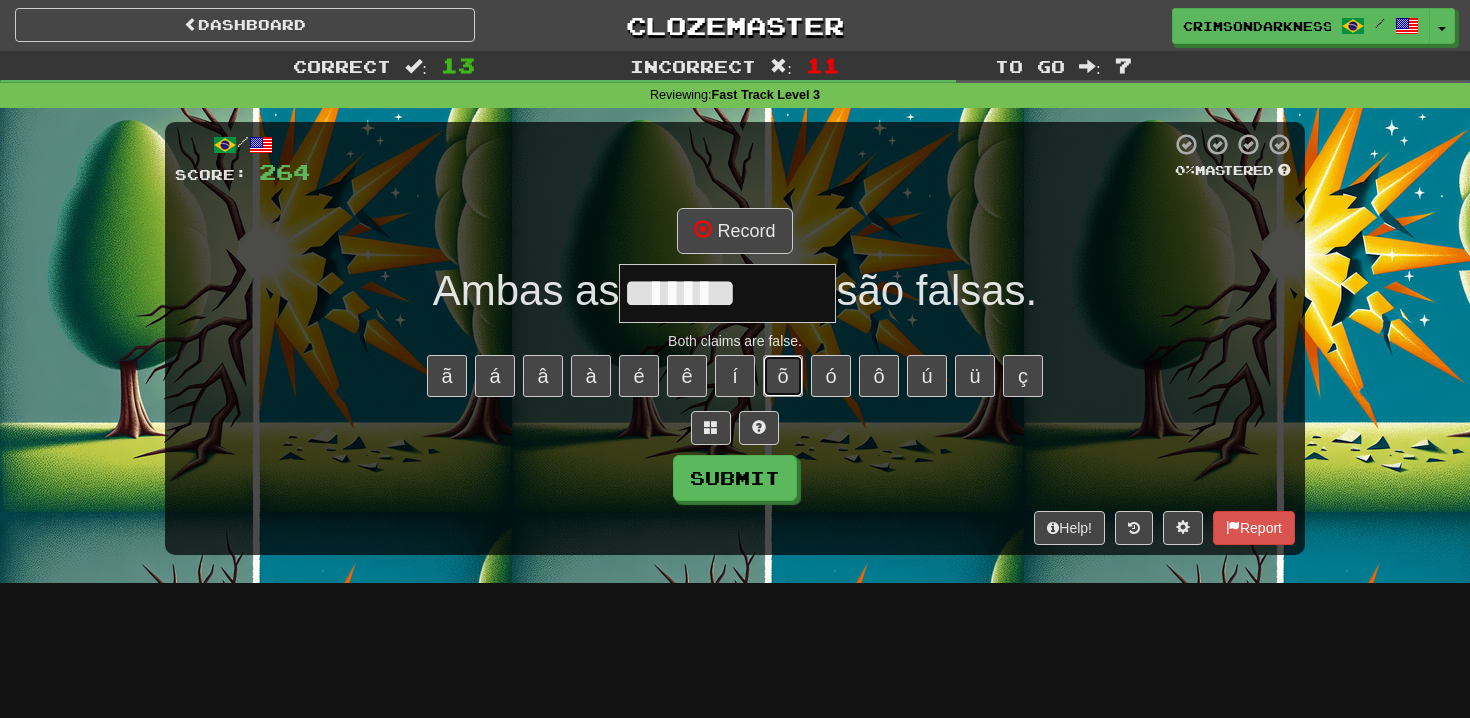 click on "õ" at bounding box center [783, 376] 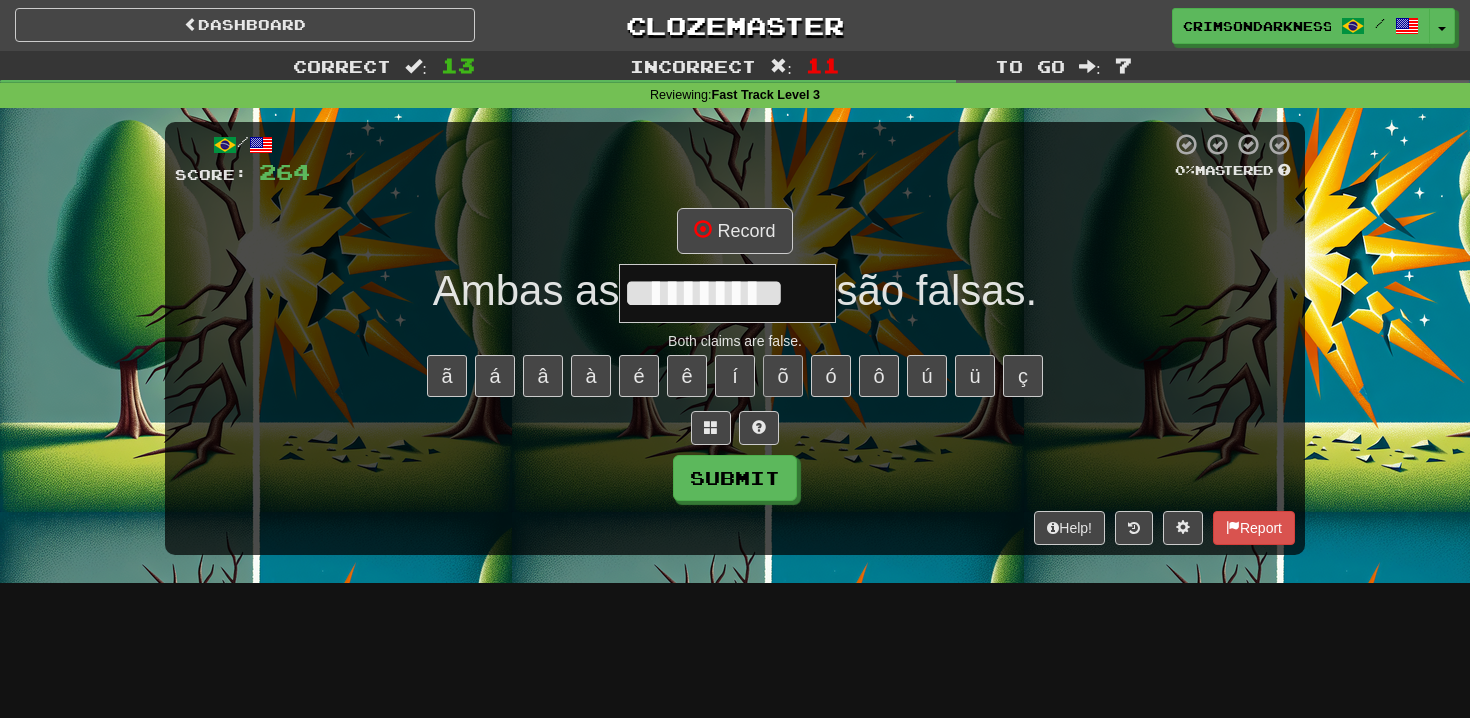 type on "**********" 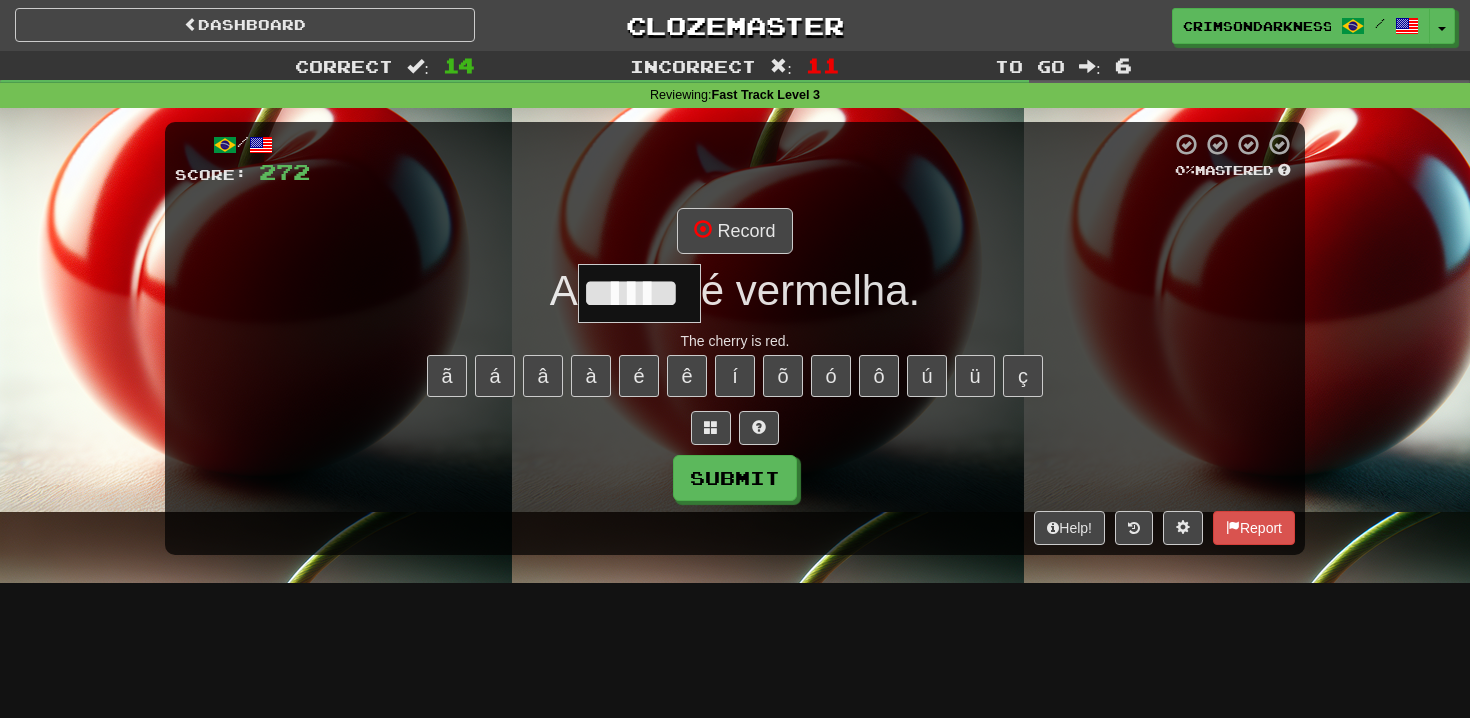 type on "******" 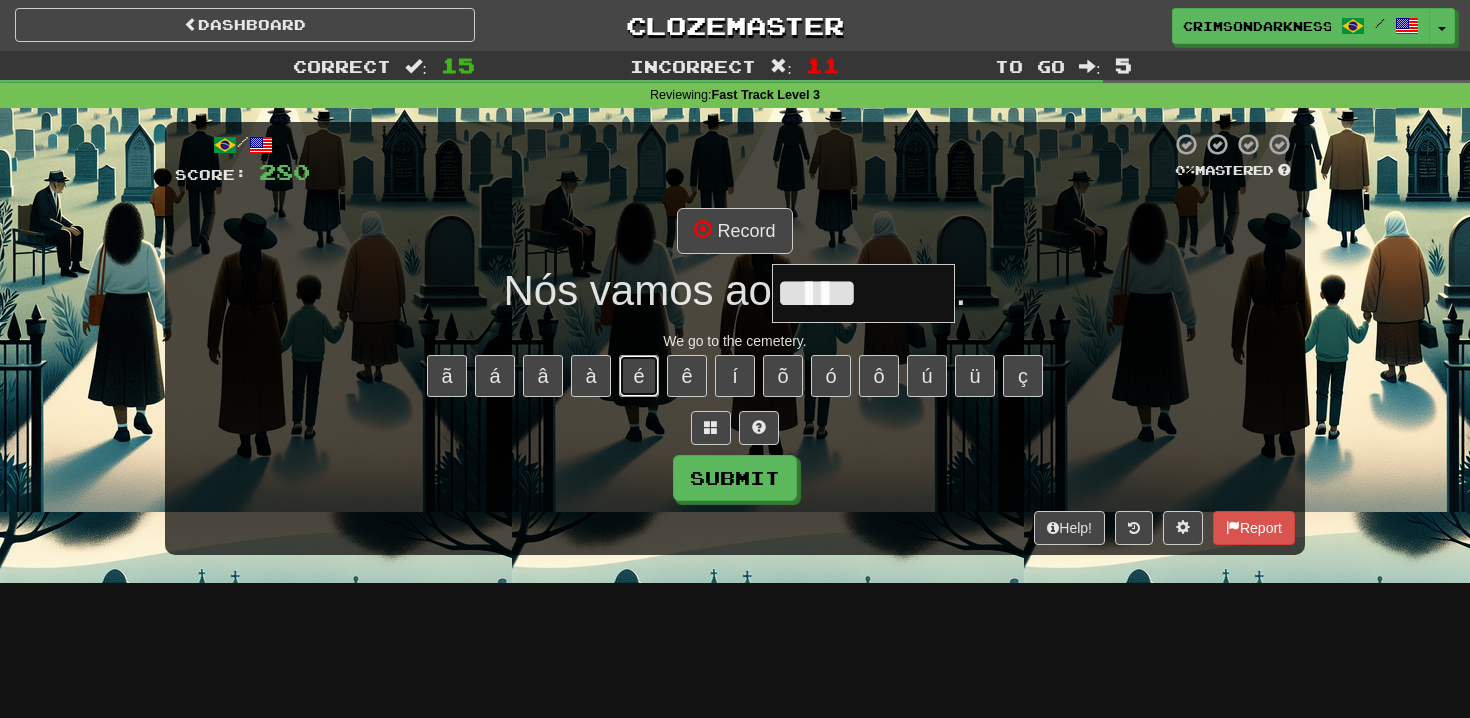 click on "é" at bounding box center (639, 376) 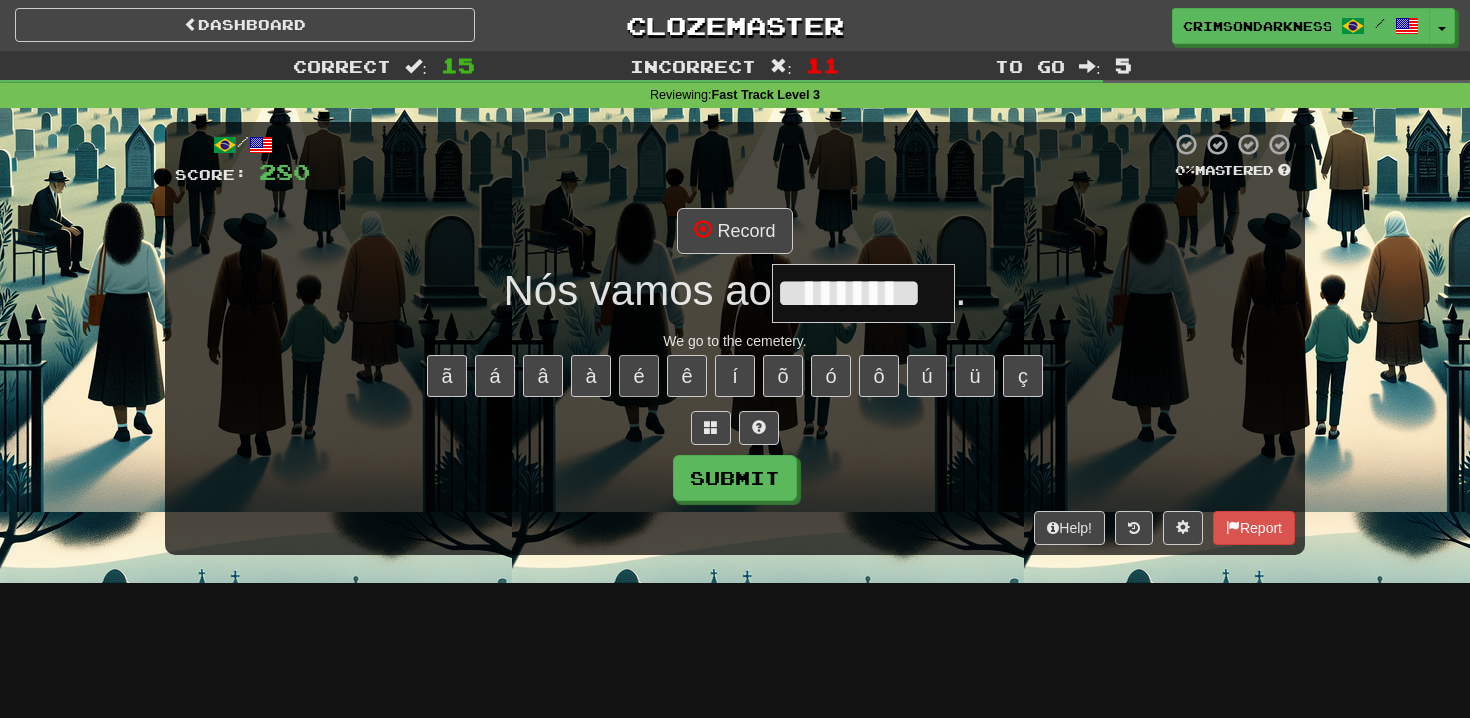 type on "*********" 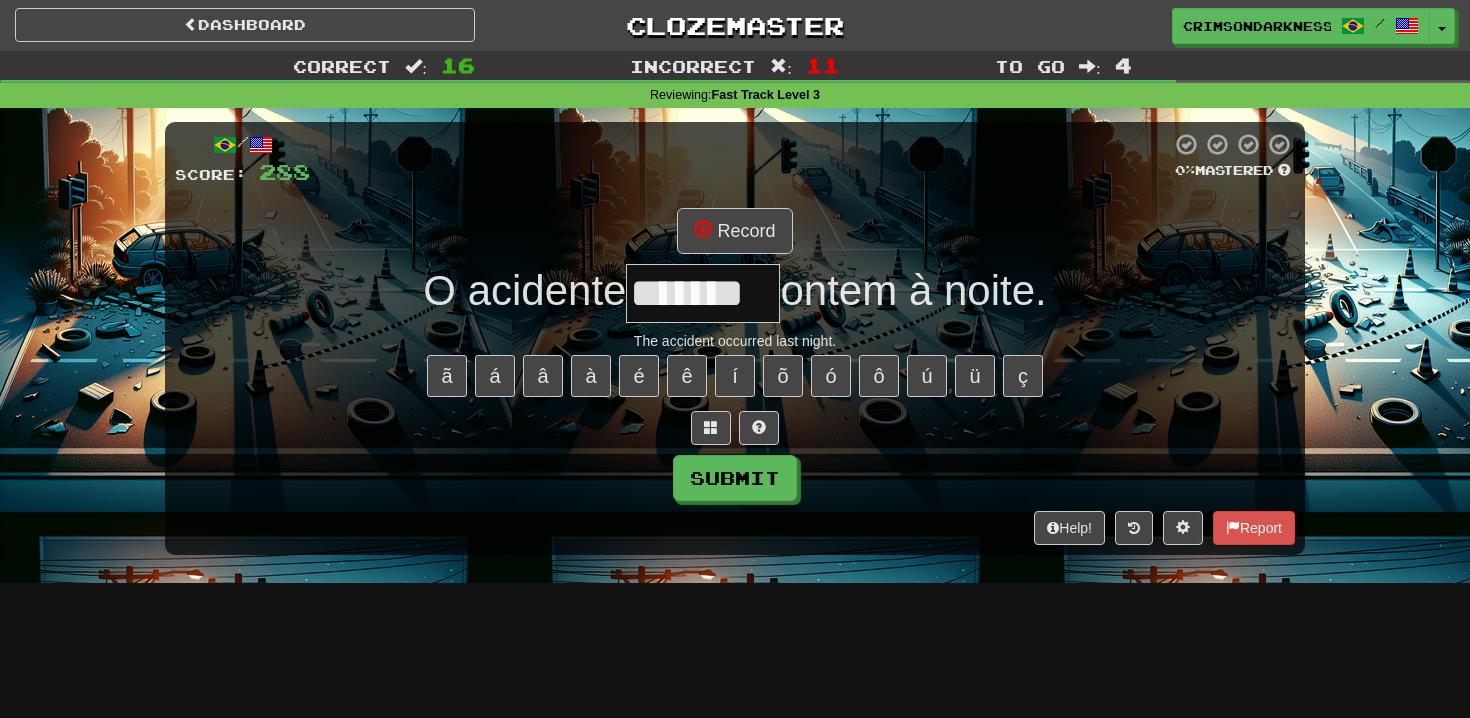 type on "*******" 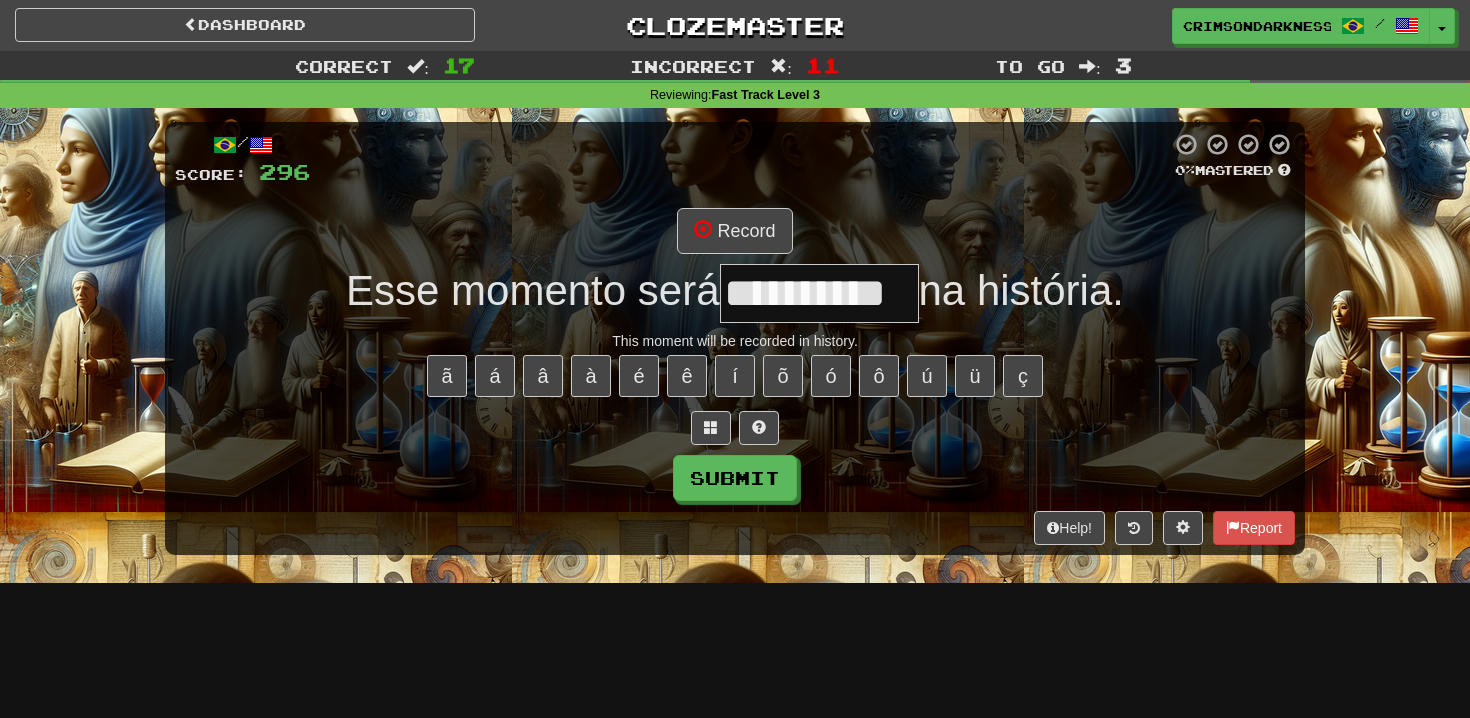 type on "**********" 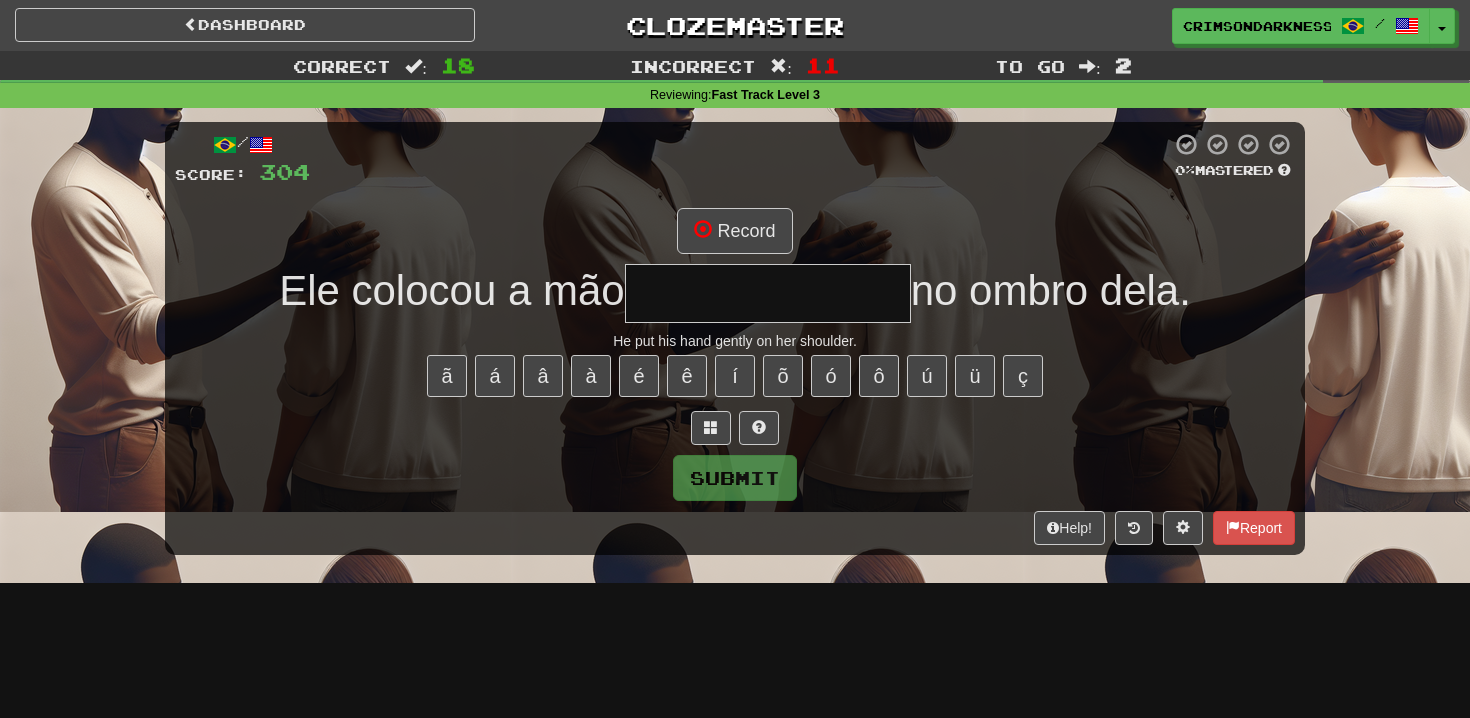 type on "**********" 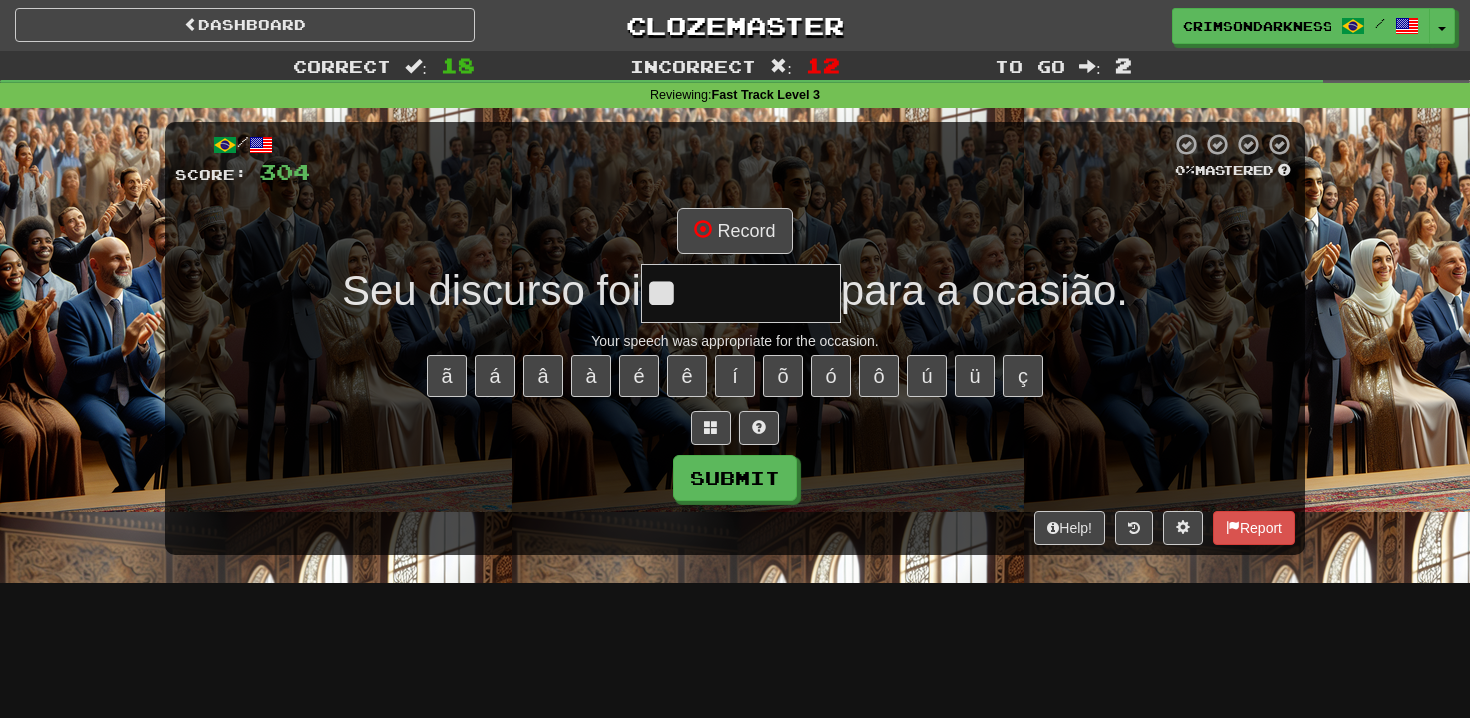 type on "*" 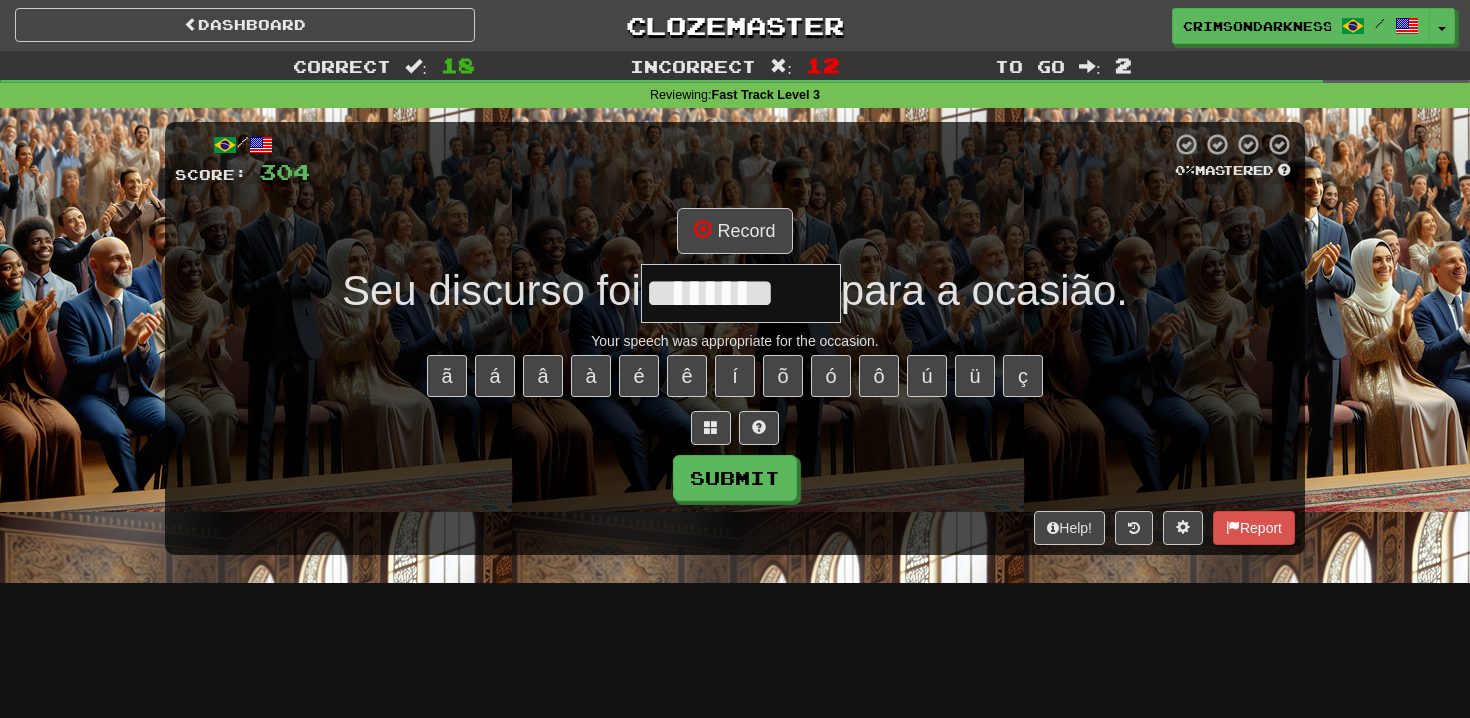 type on "********" 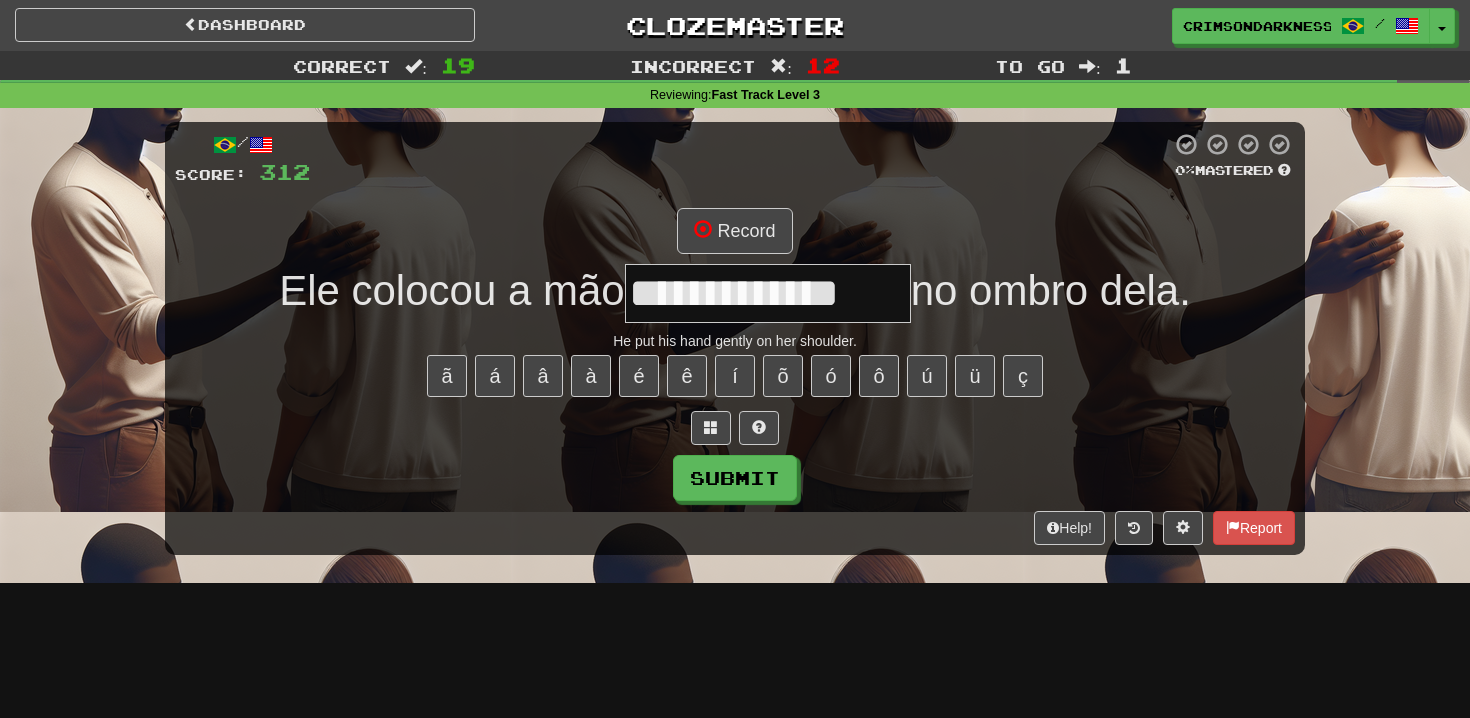 type on "**********" 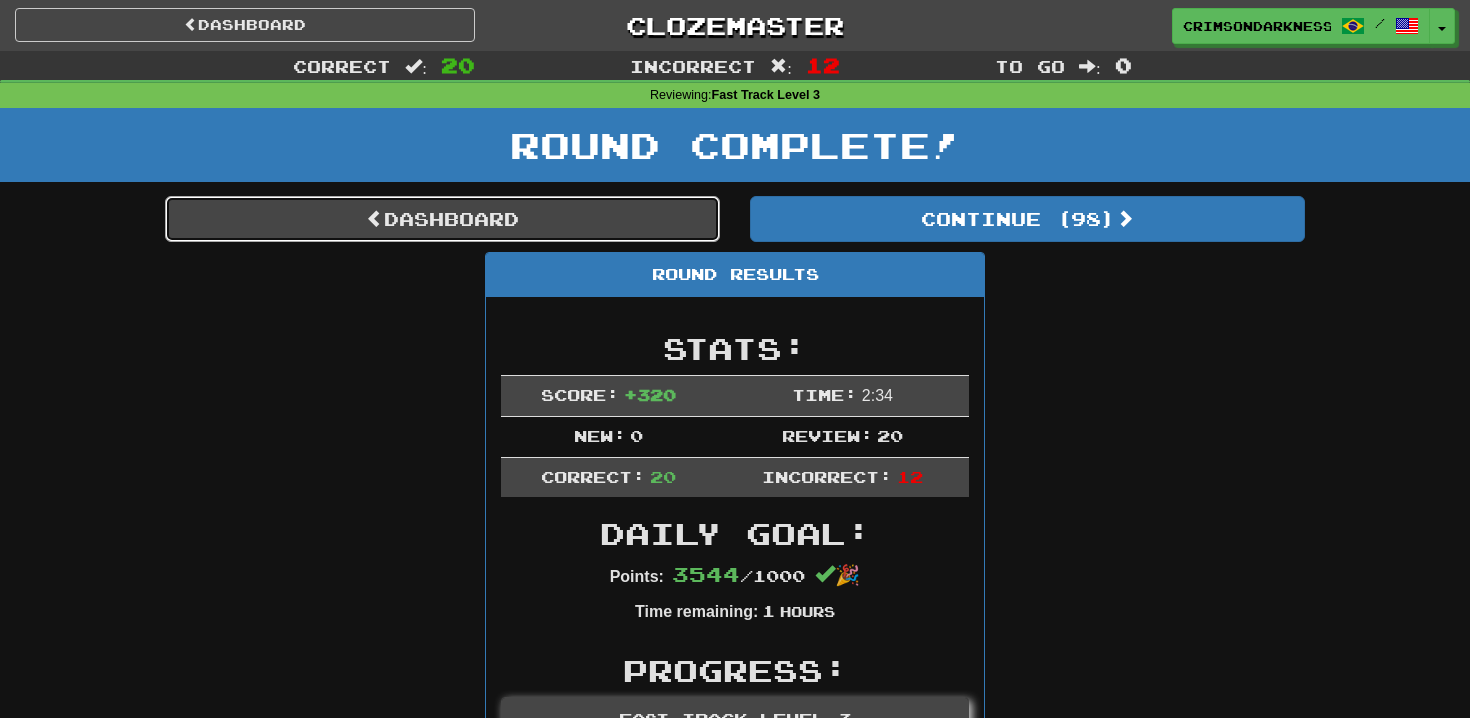 click on "Dashboard" at bounding box center [442, 219] 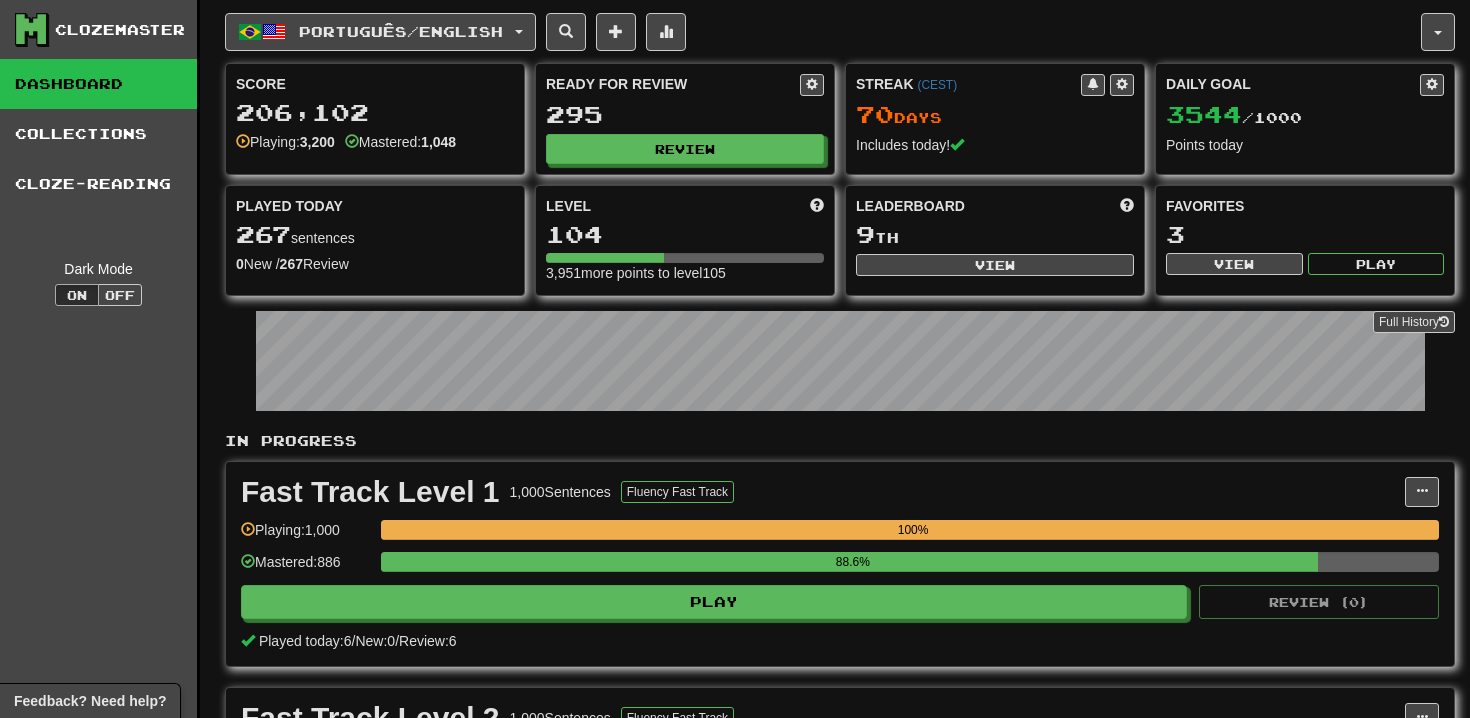 scroll, scrollTop: 0, scrollLeft: 0, axis: both 